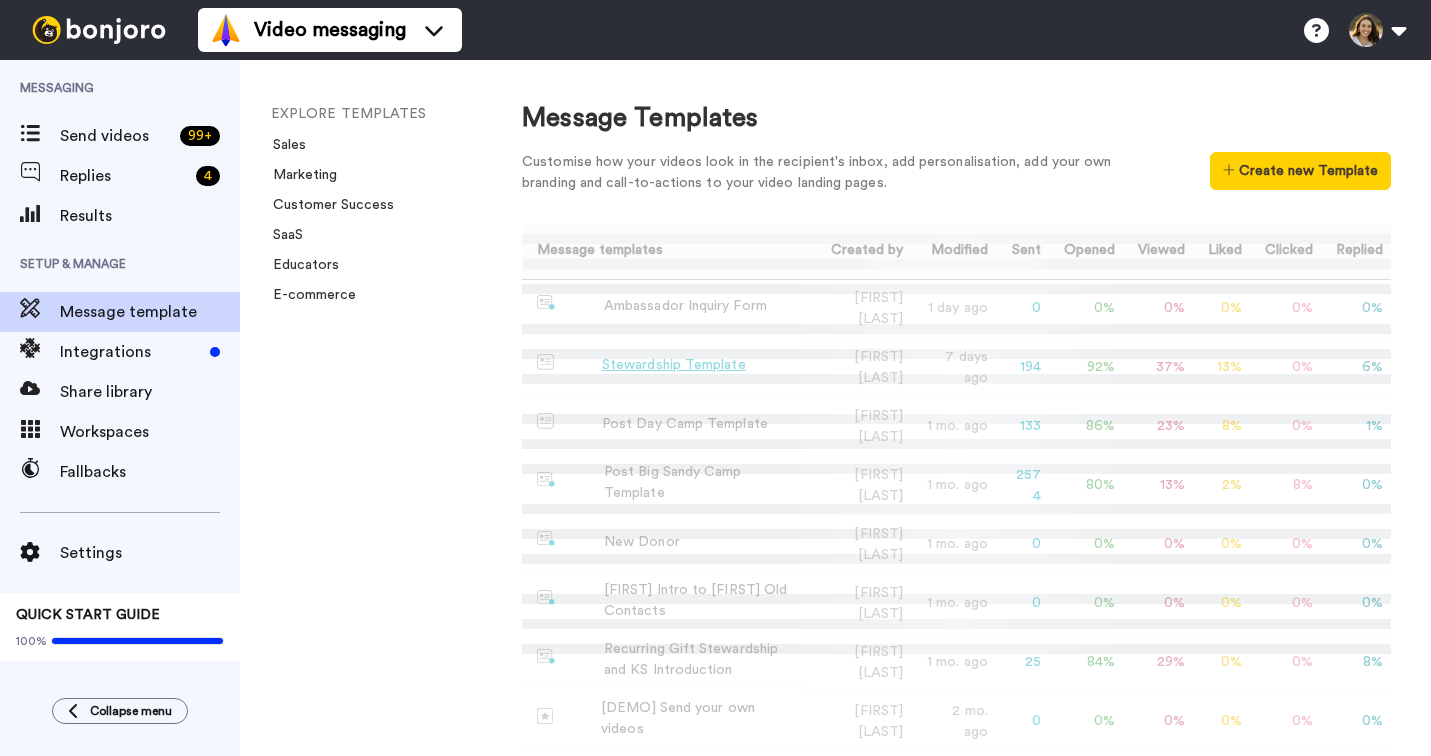 scroll, scrollTop: 0, scrollLeft: 0, axis: both 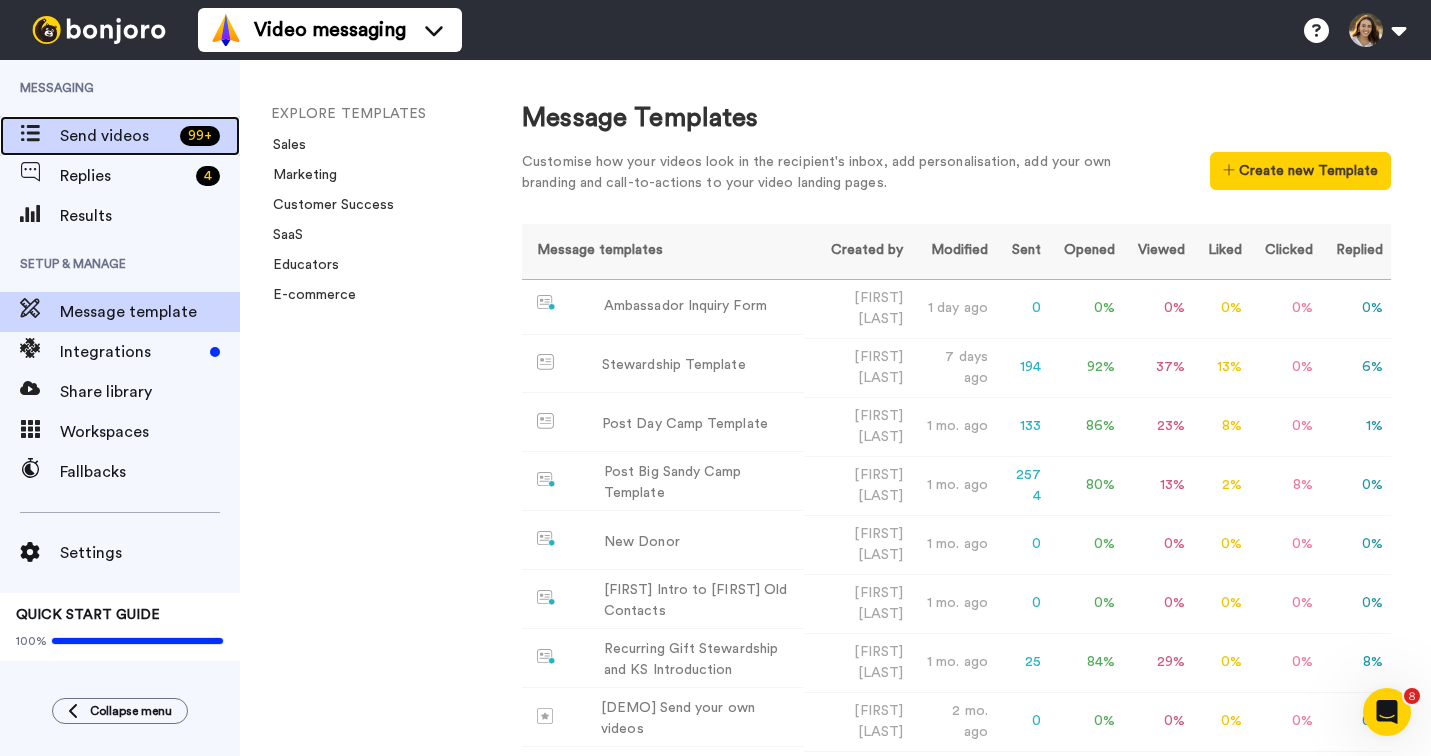click on "Send videos" at bounding box center [116, 136] 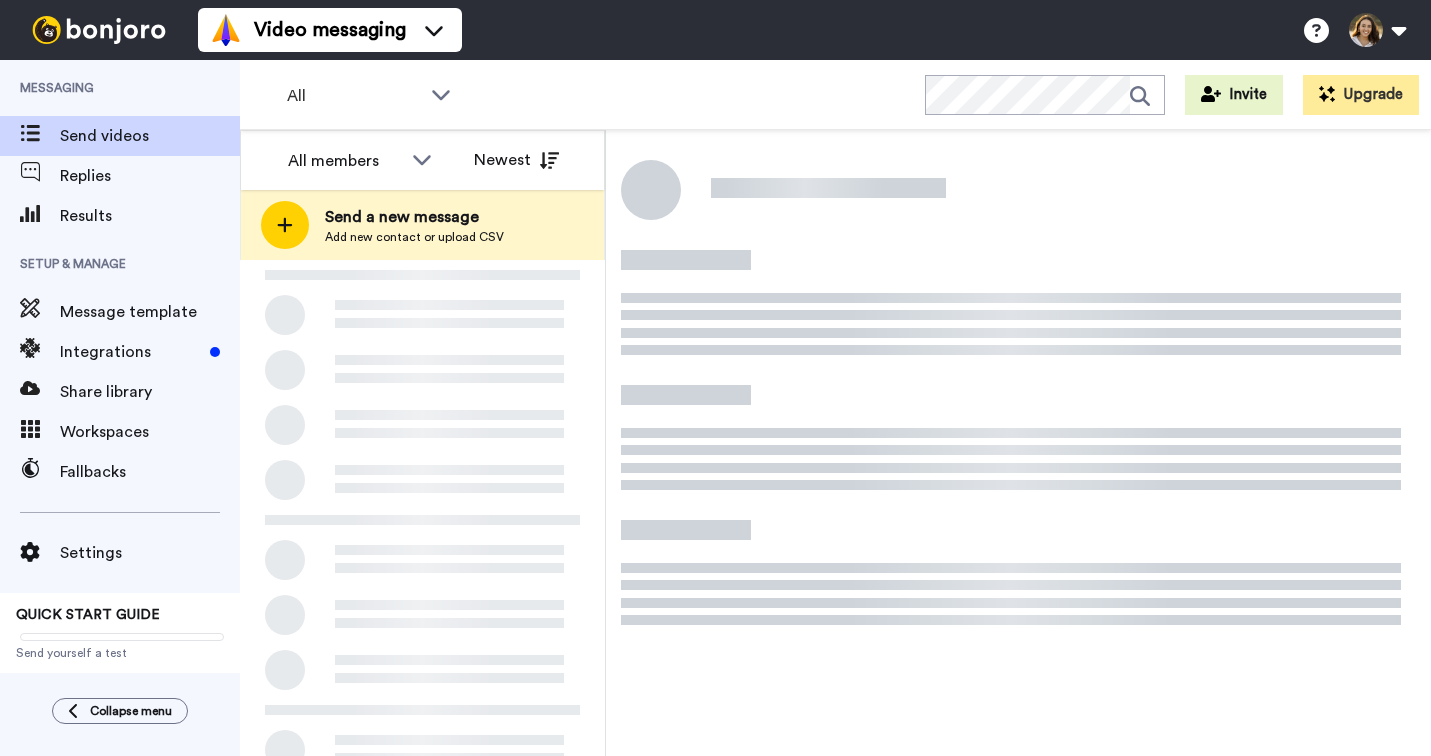 scroll, scrollTop: 0, scrollLeft: 0, axis: both 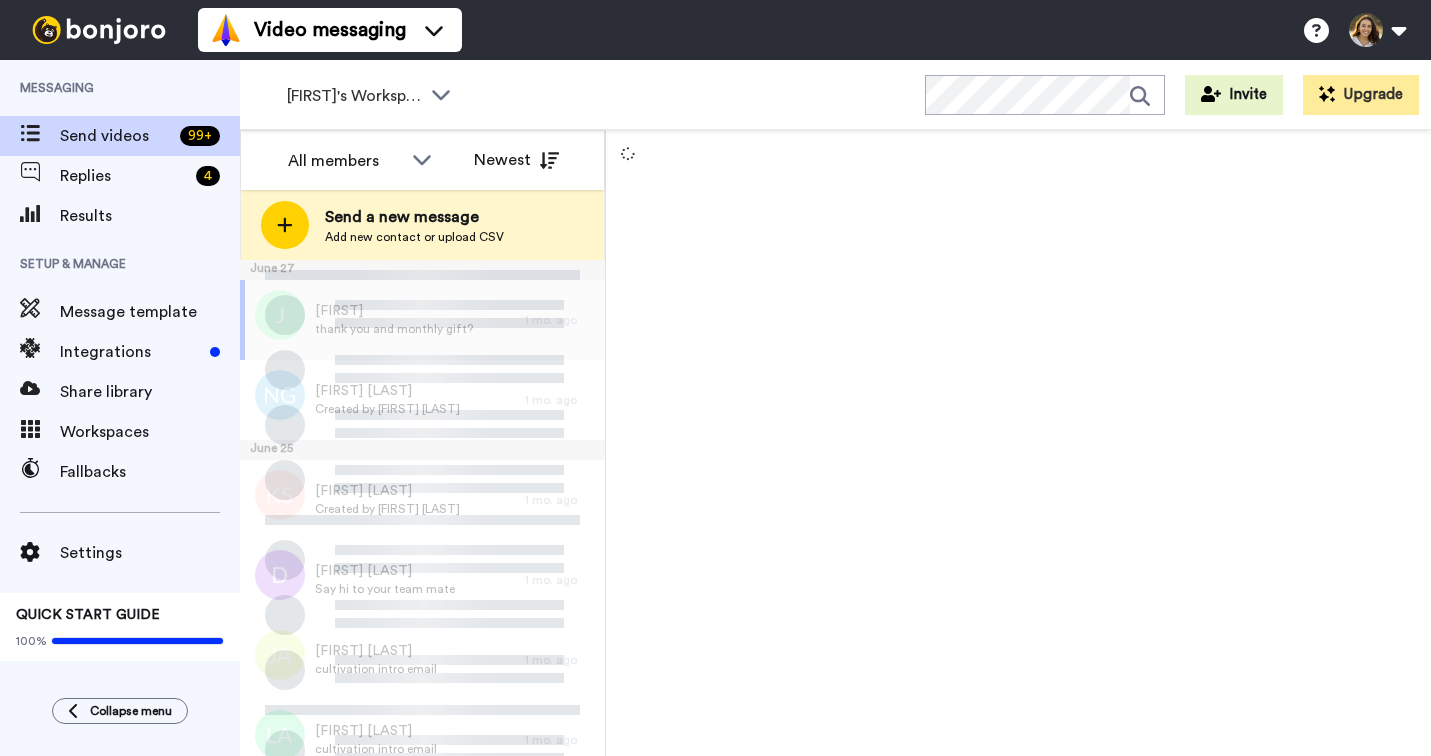 click on "Add new contact or upload CSV" at bounding box center [414, 237] 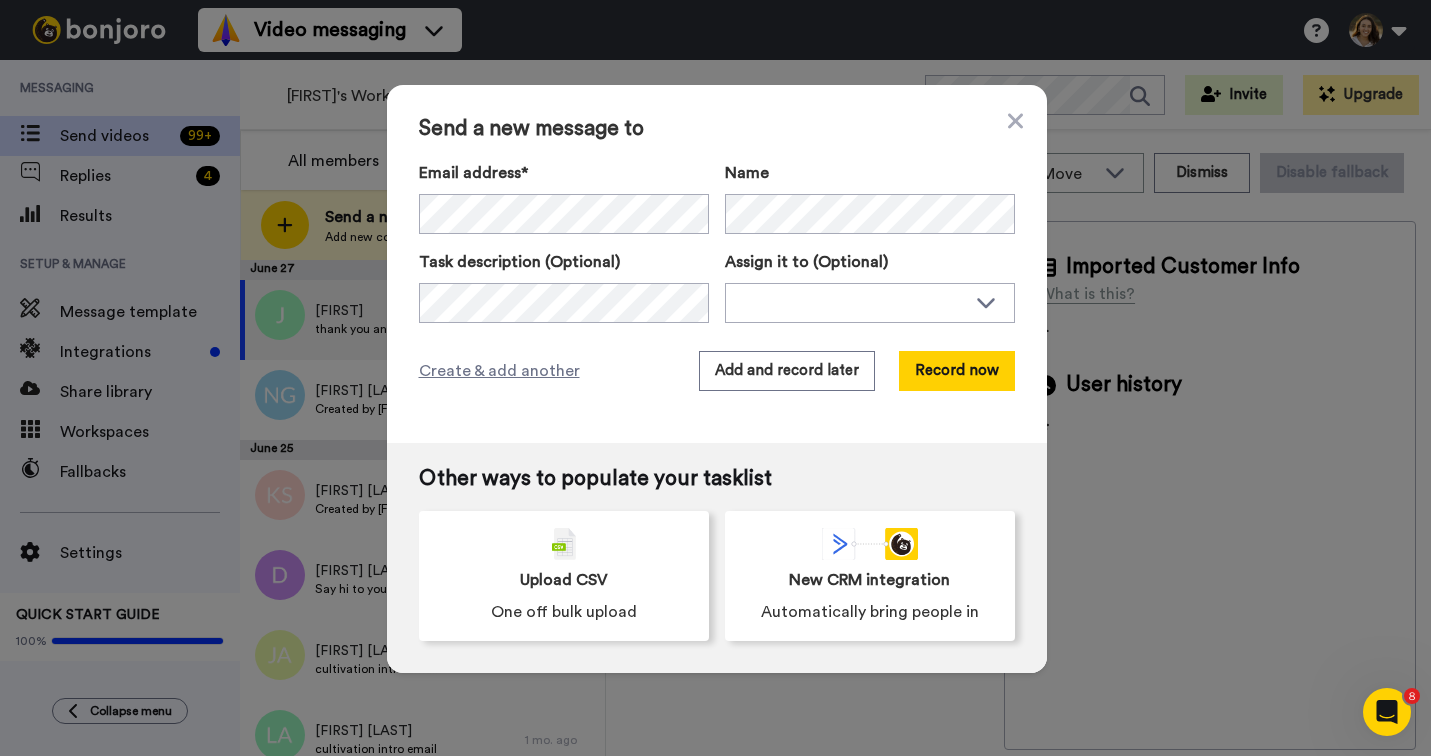 scroll, scrollTop: 0, scrollLeft: 0, axis: both 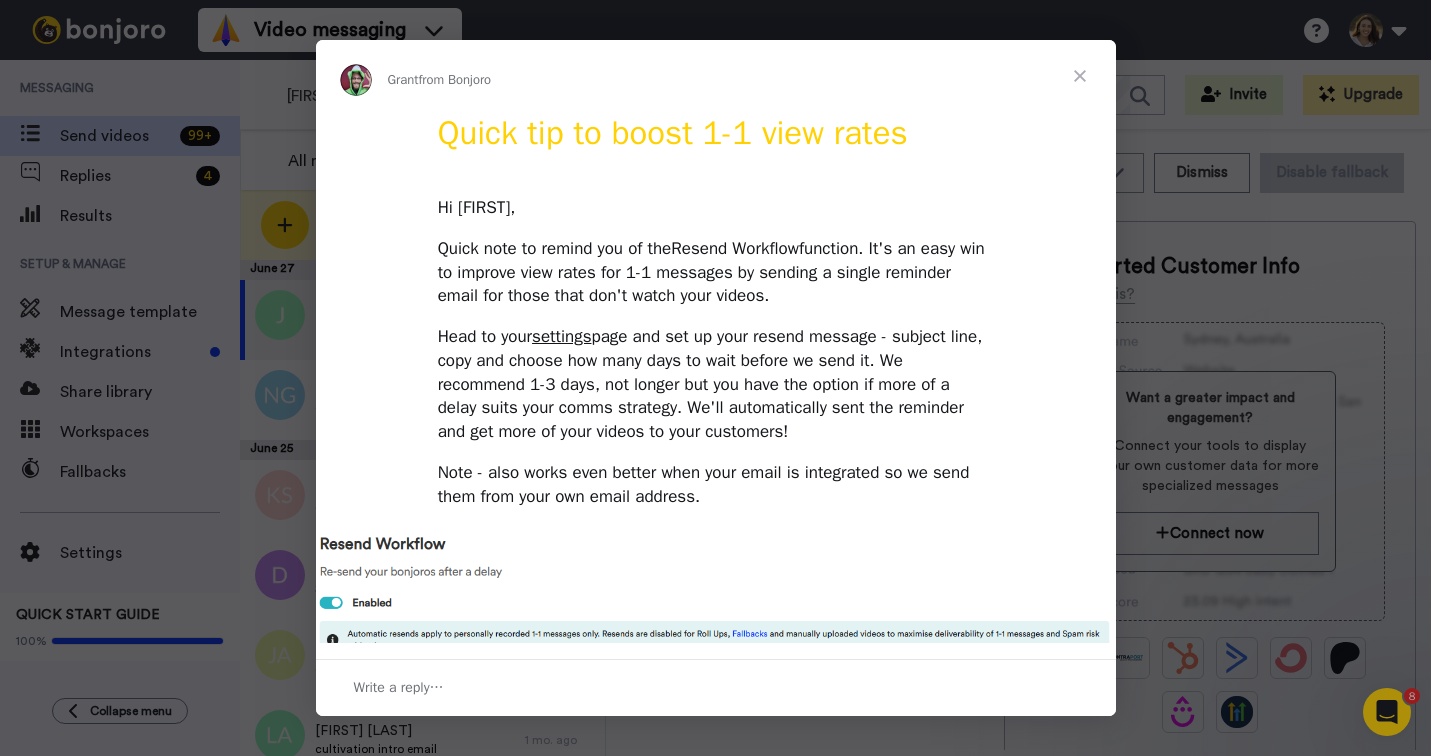 click at bounding box center (1080, 76) 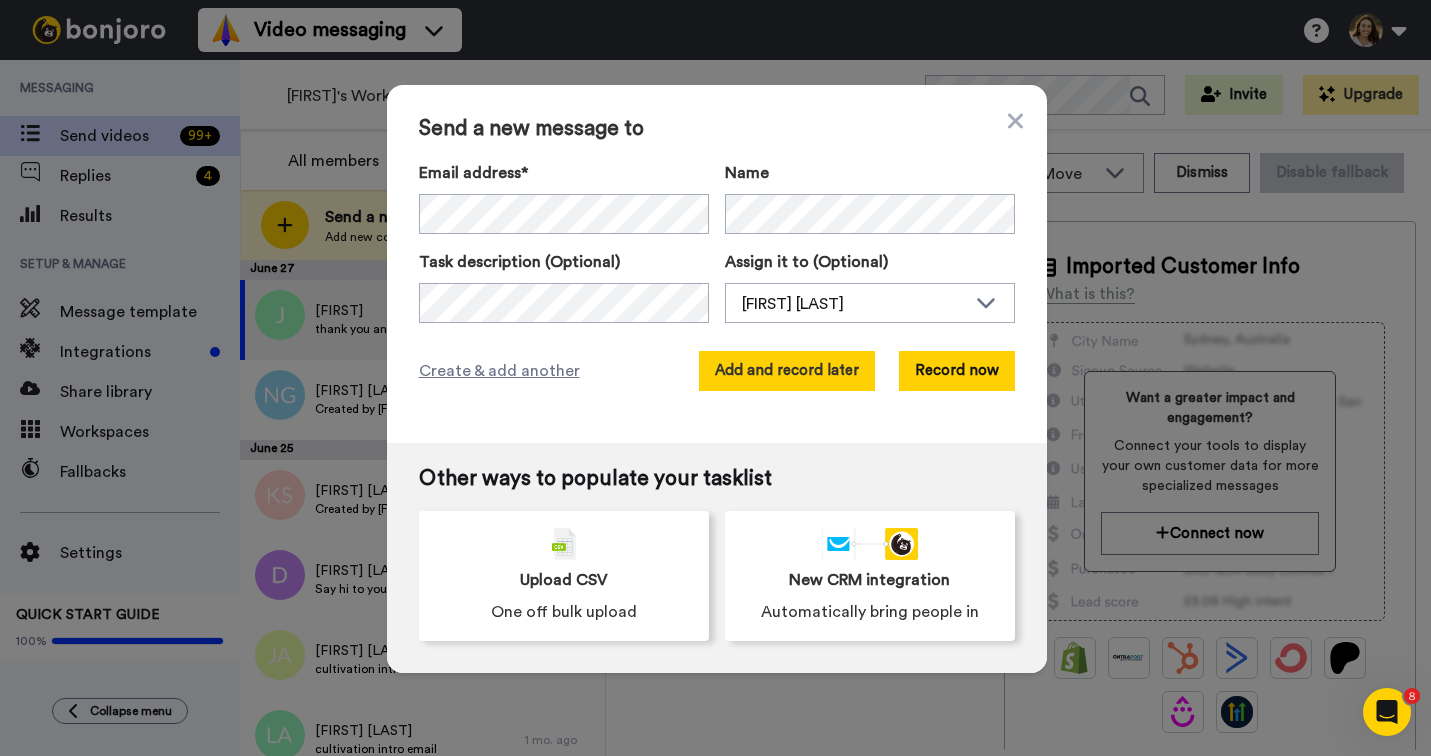 click on "Add and record later" at bounding box center (787, 371) 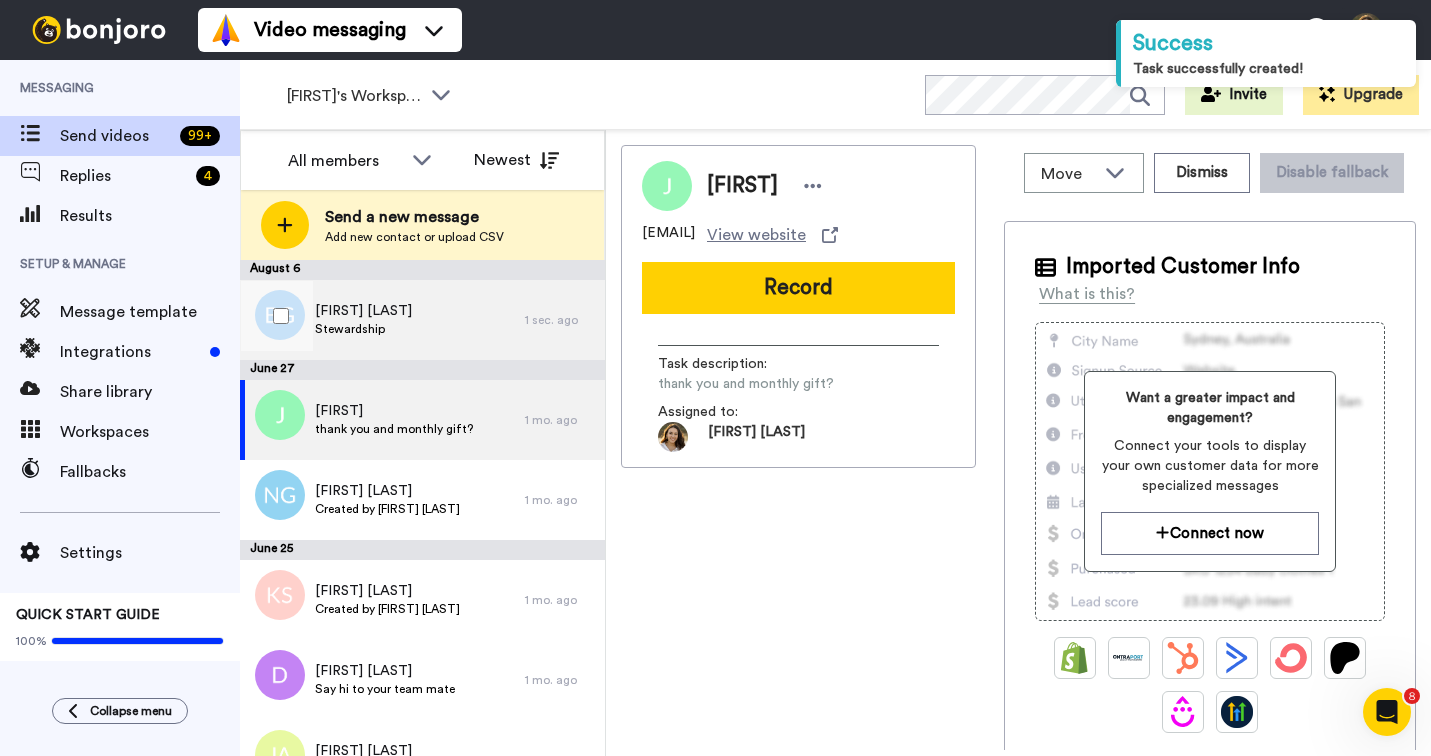 click on "Brian Giles Stewardship 1 sec. ago" at bounding box center (422, 320) 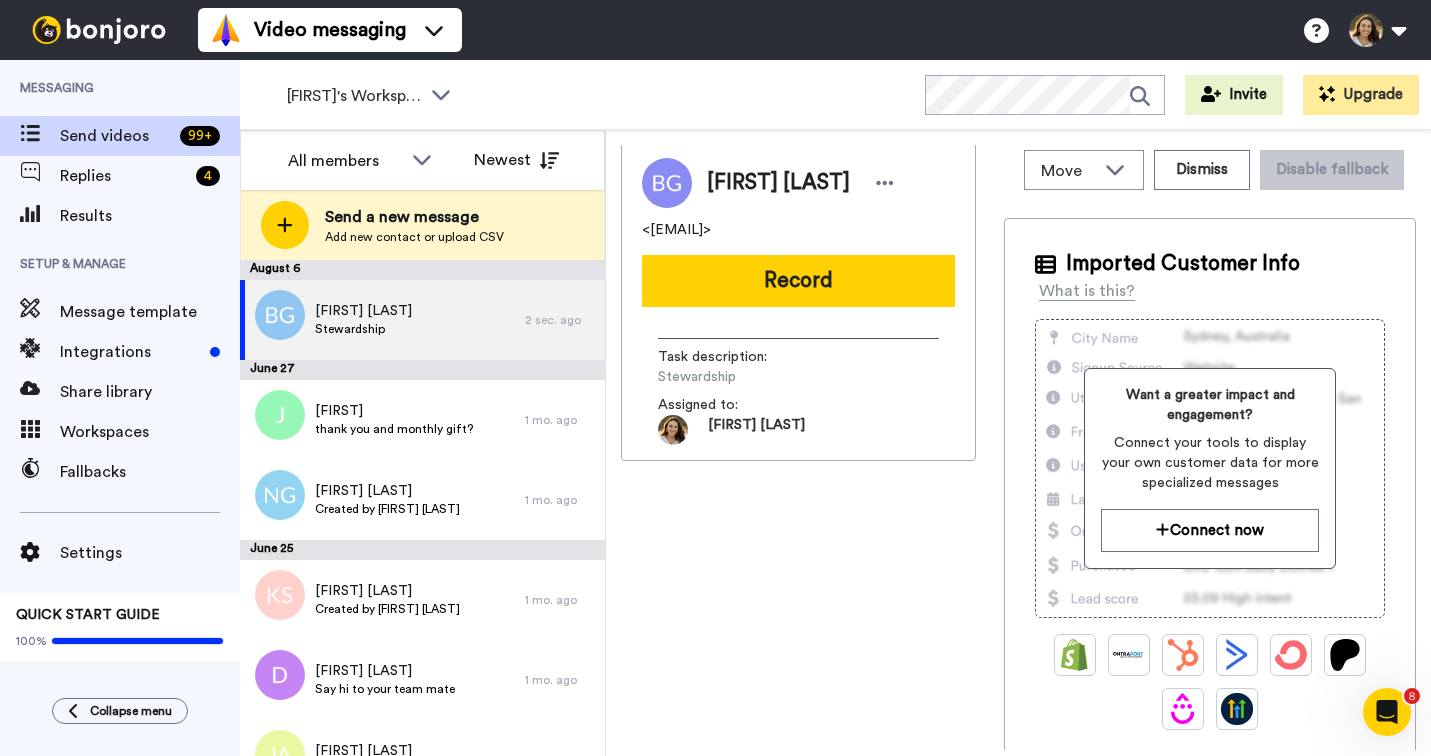 scroll, scrollTop: 0, scrollLeft: 0, axis: both 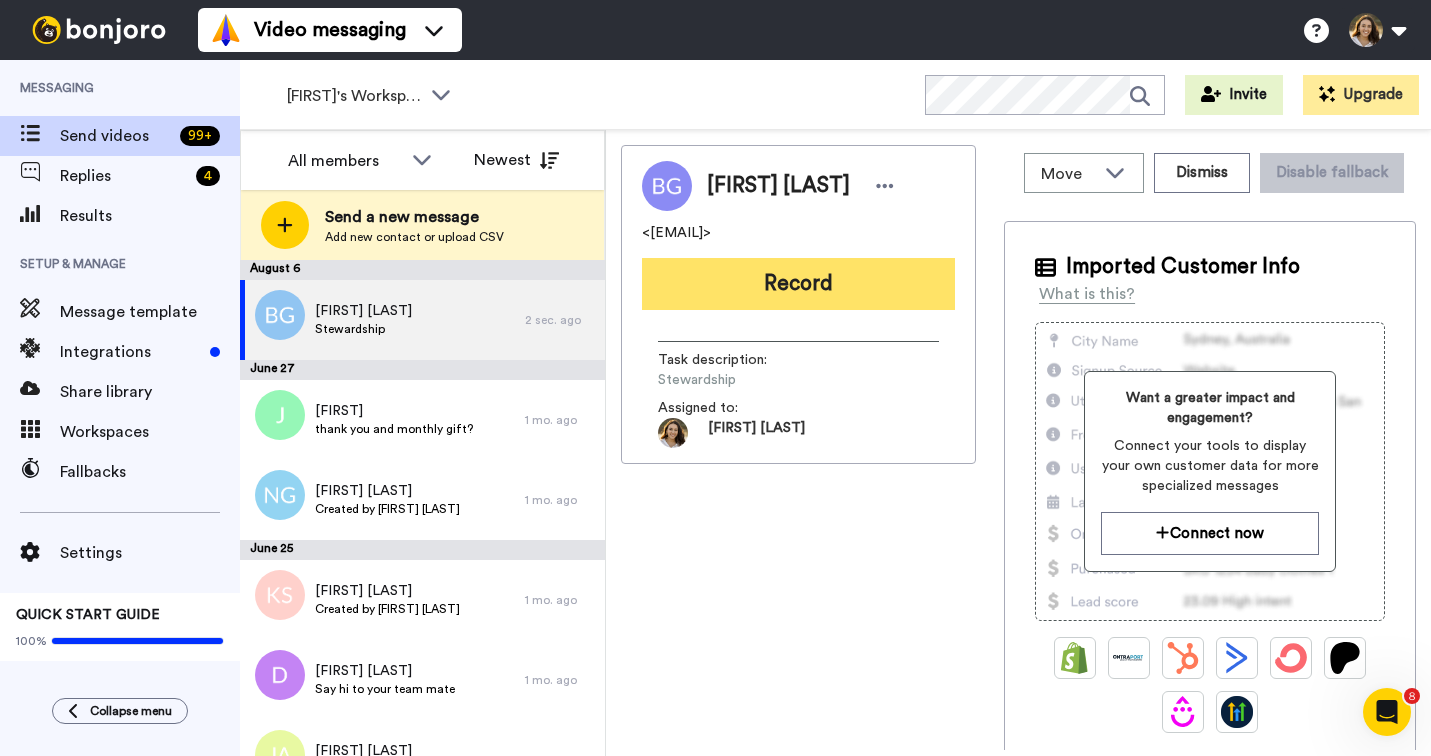 click on "Record" at bounding box center [798, 284] 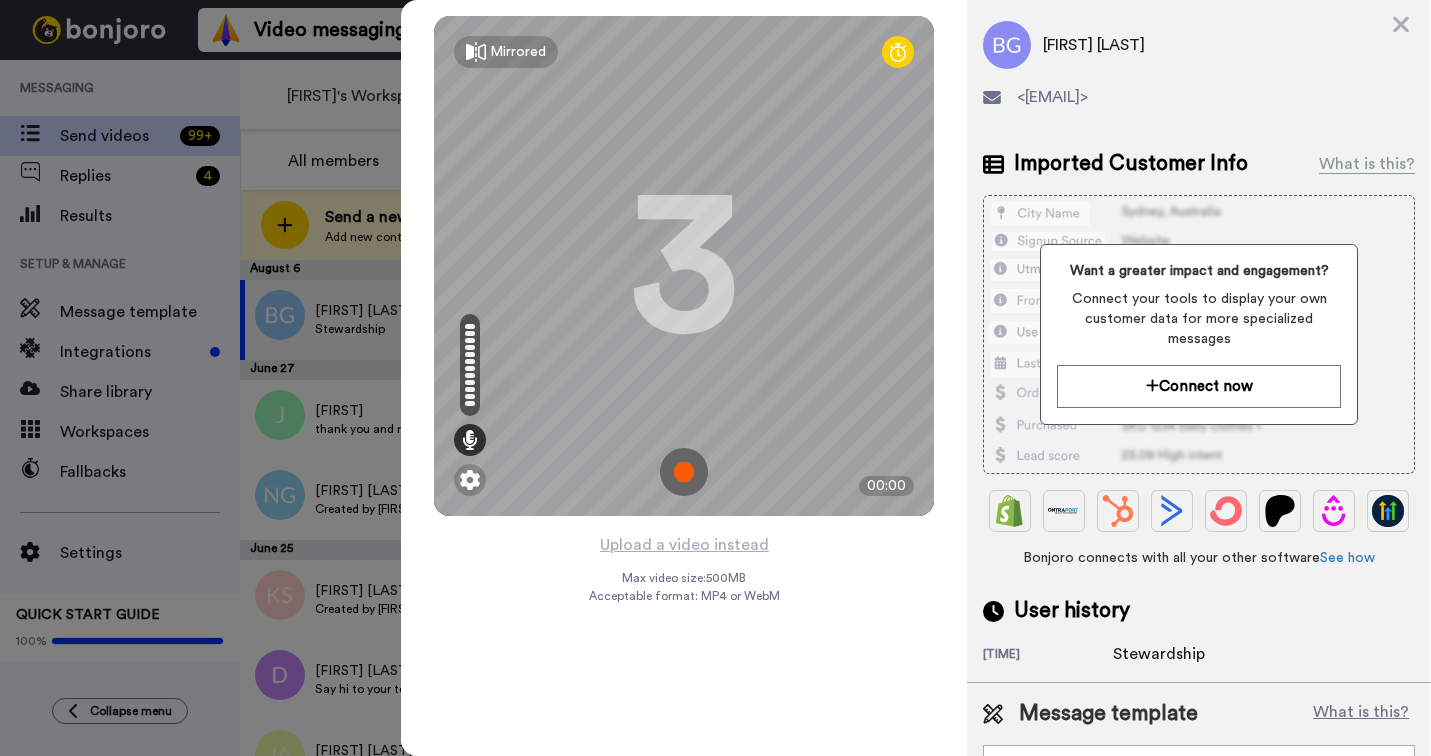 scroll, scrollTop: 0, scrollLeft: 0, axis: both 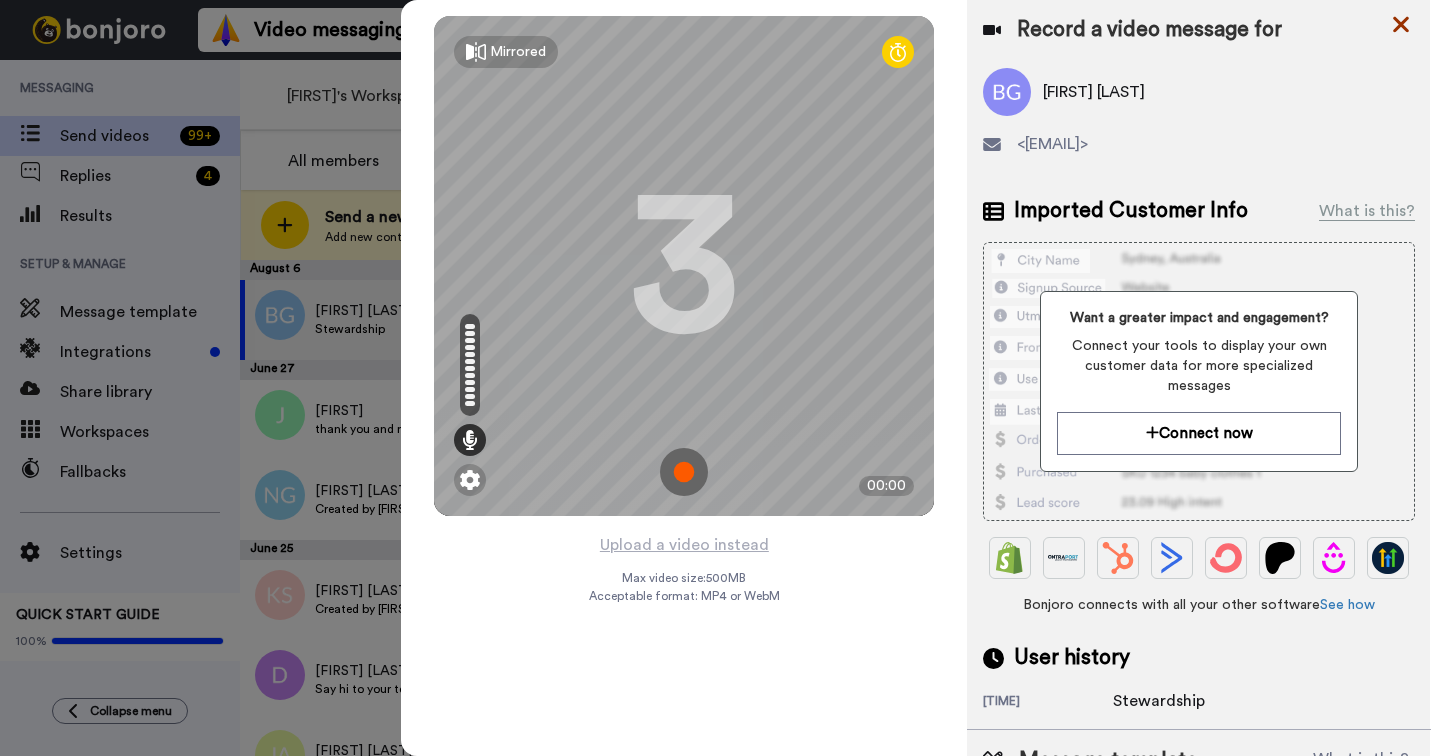 click 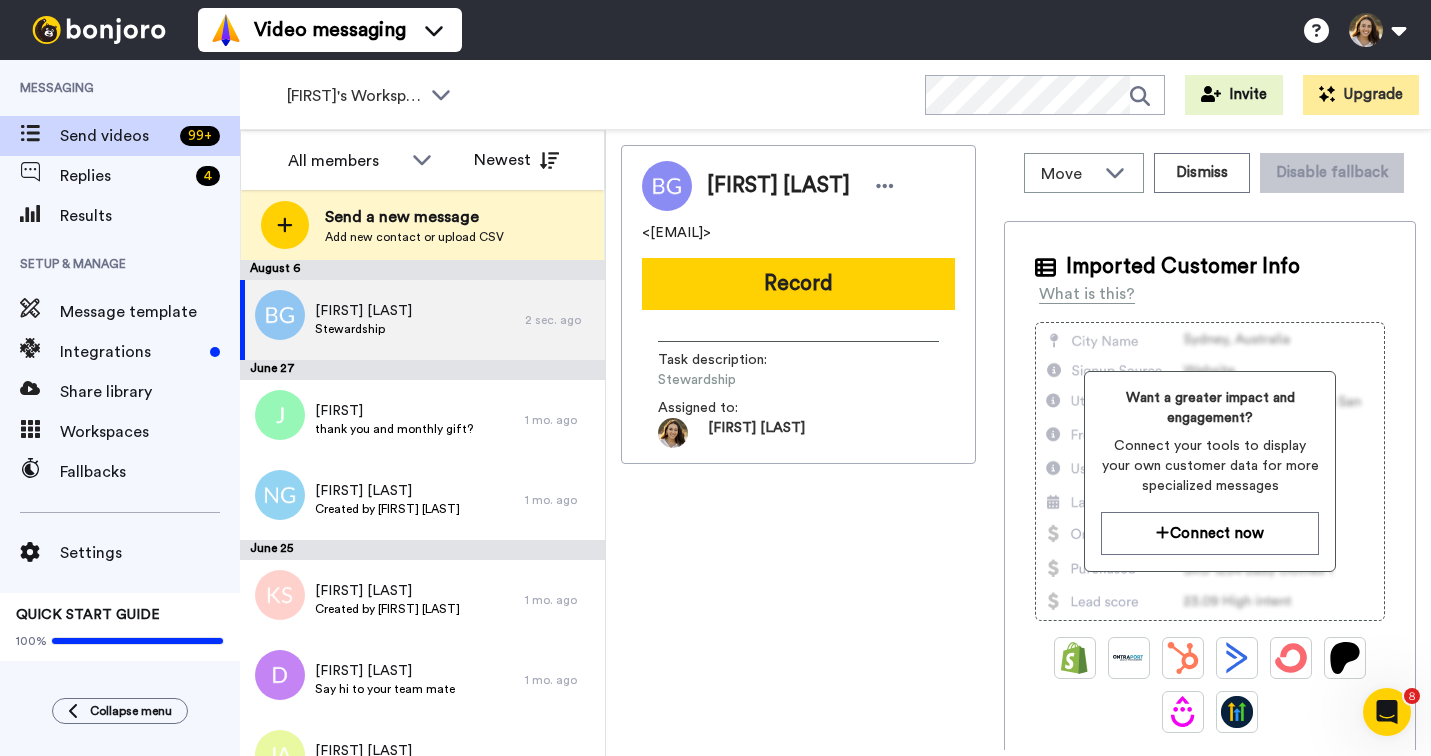 scroll, scrollTop: 0, scrollLeft: 0, axis: both 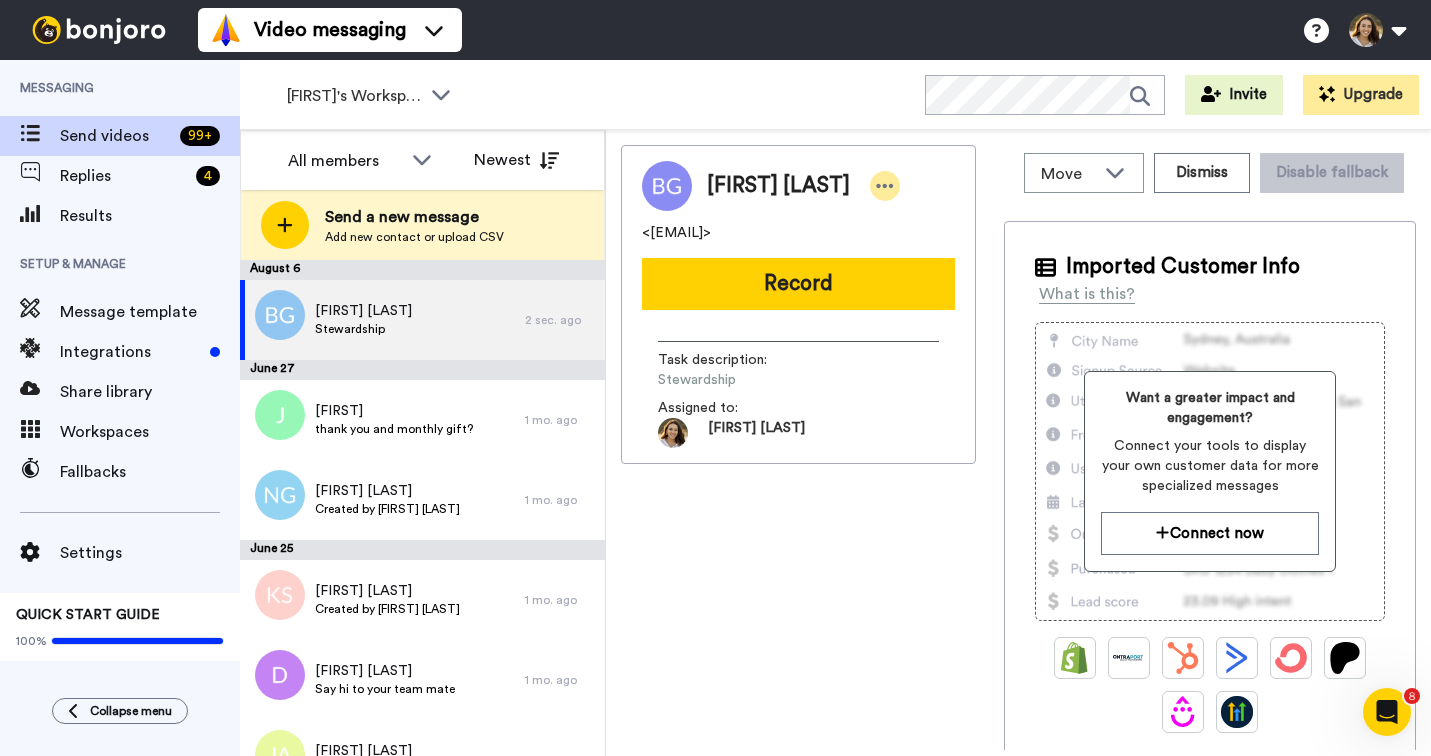 click 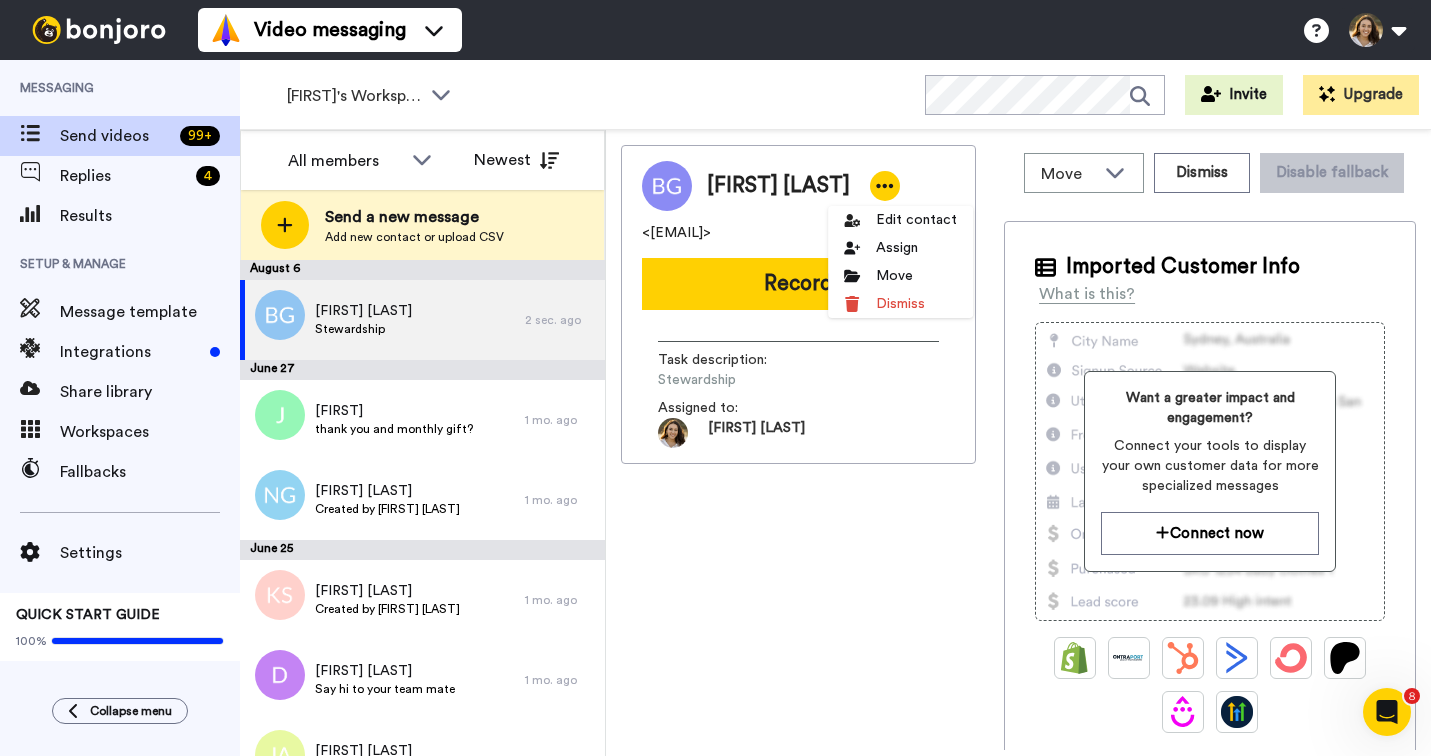 click 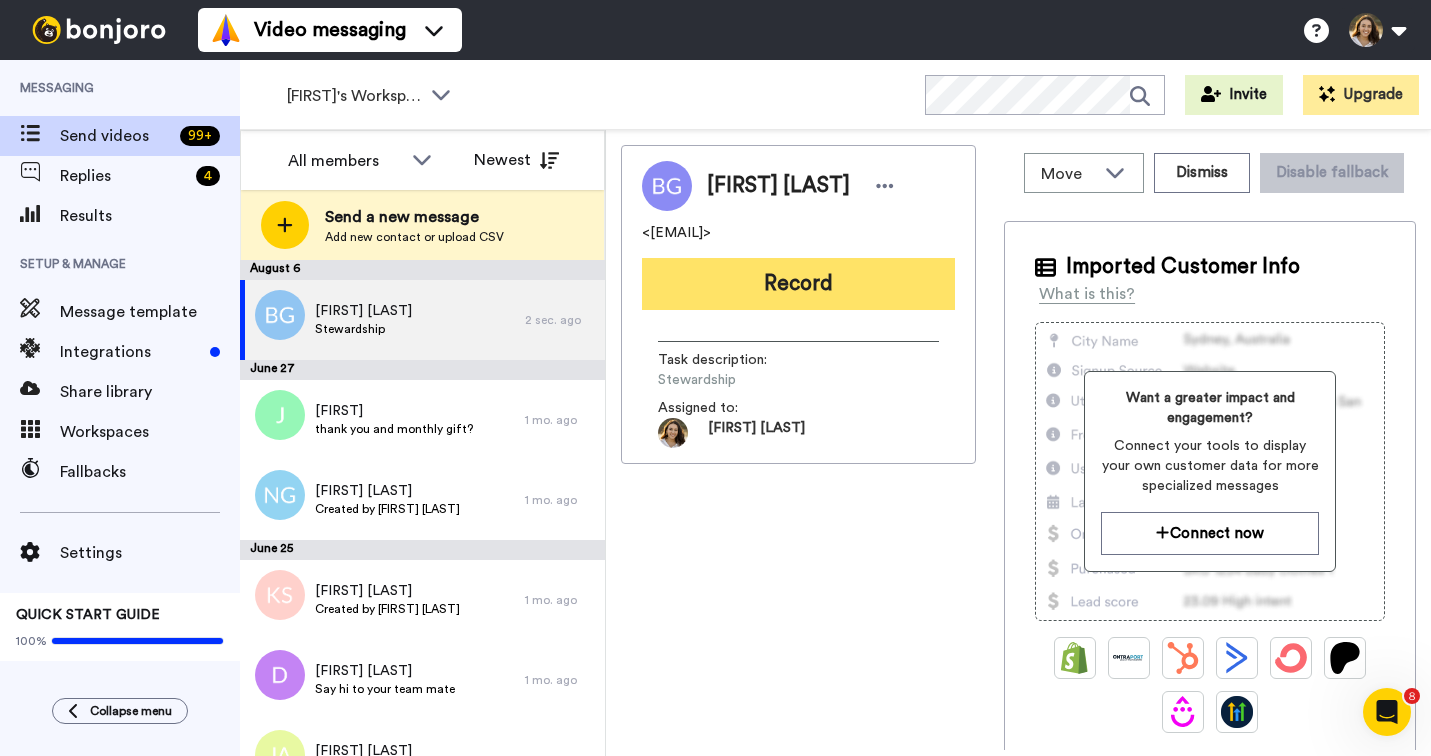 click on "Record" at bounding box center [798, 284] 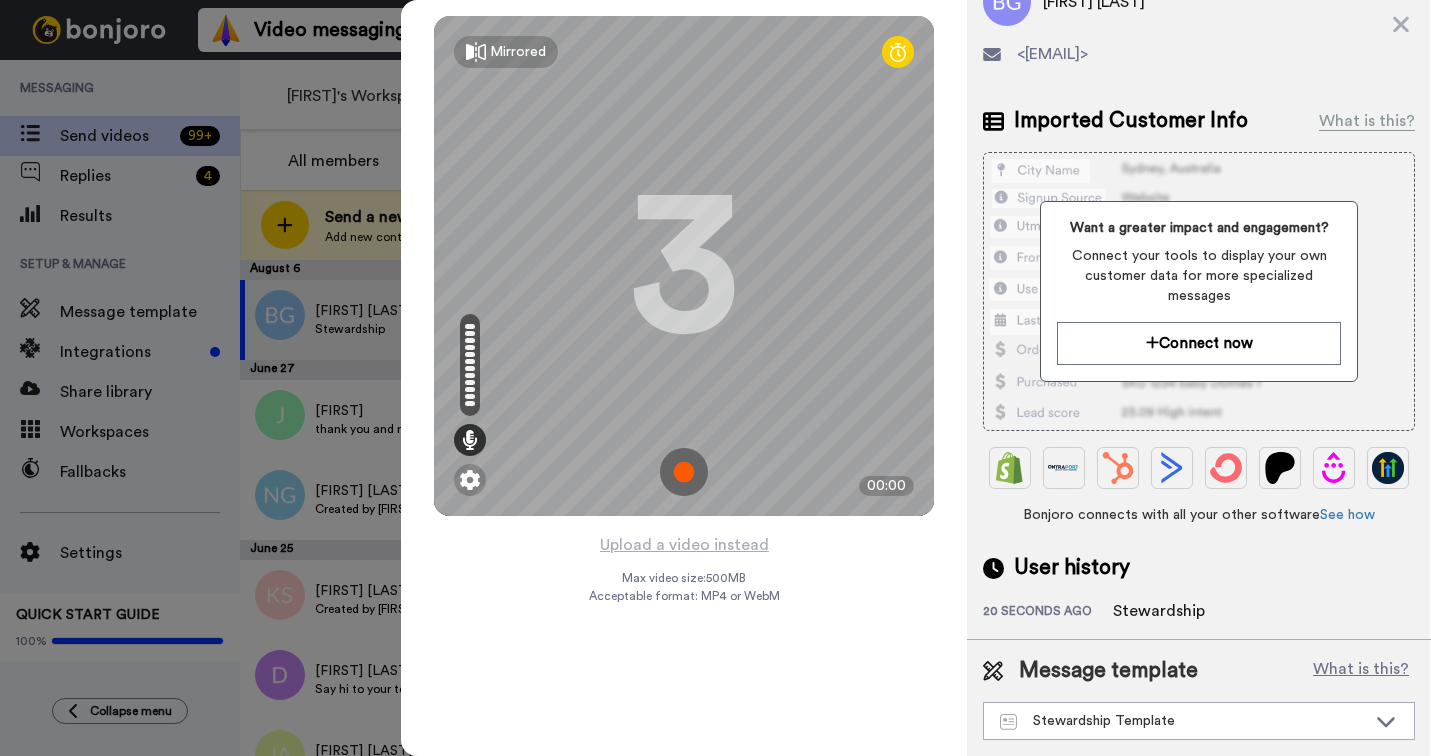 scroll, scrollTop: 144, scrollLeft: 0, axis: vertical 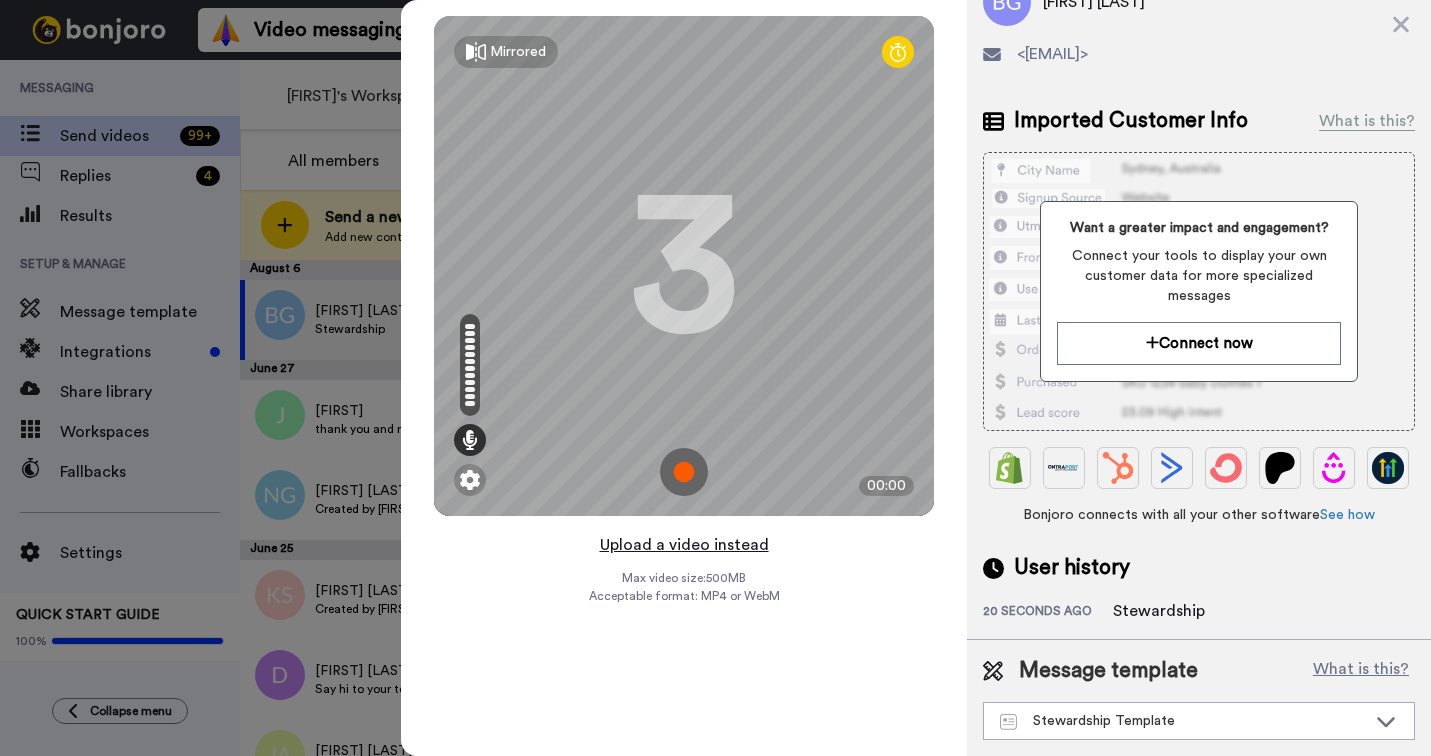 click on "Upload a video instead" at bounding box center [684, 545] 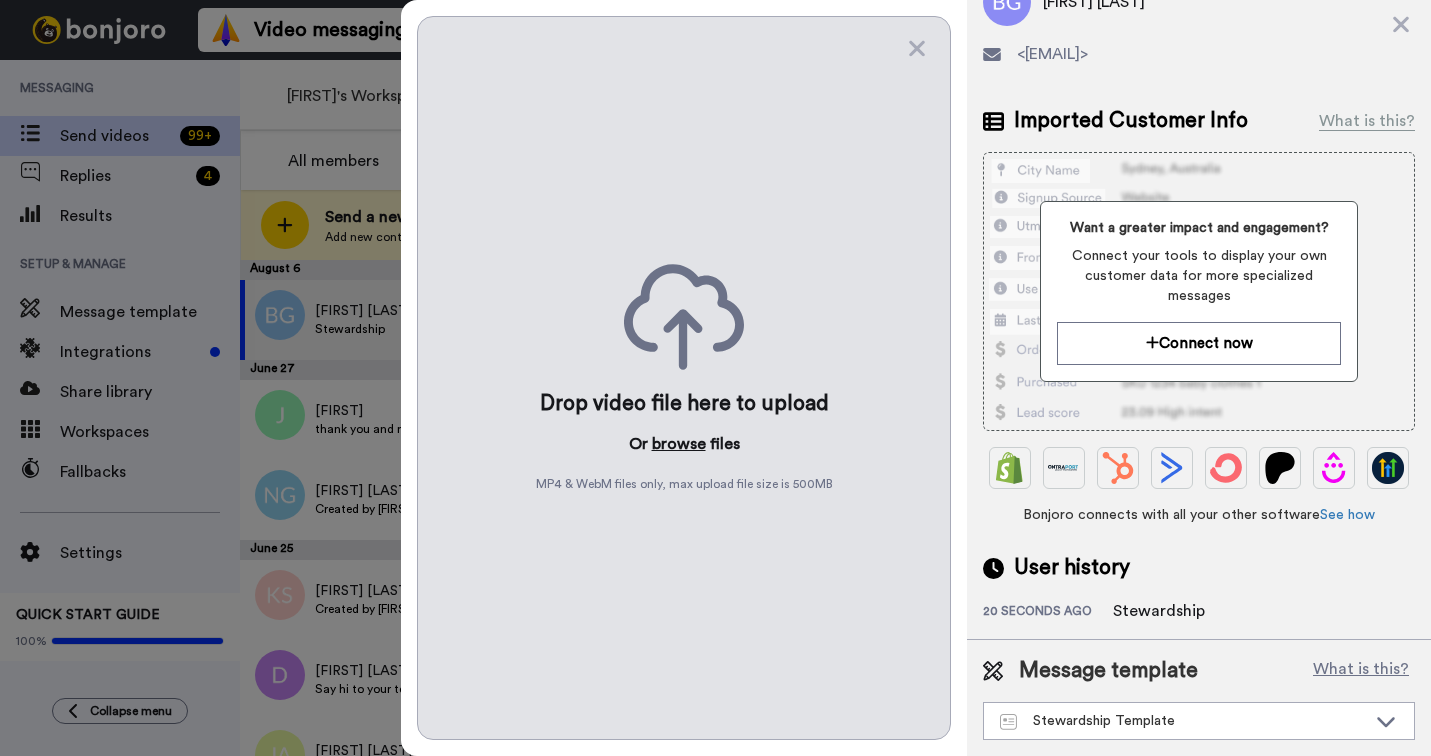 click on "browse" at bounding box center [679, 444] 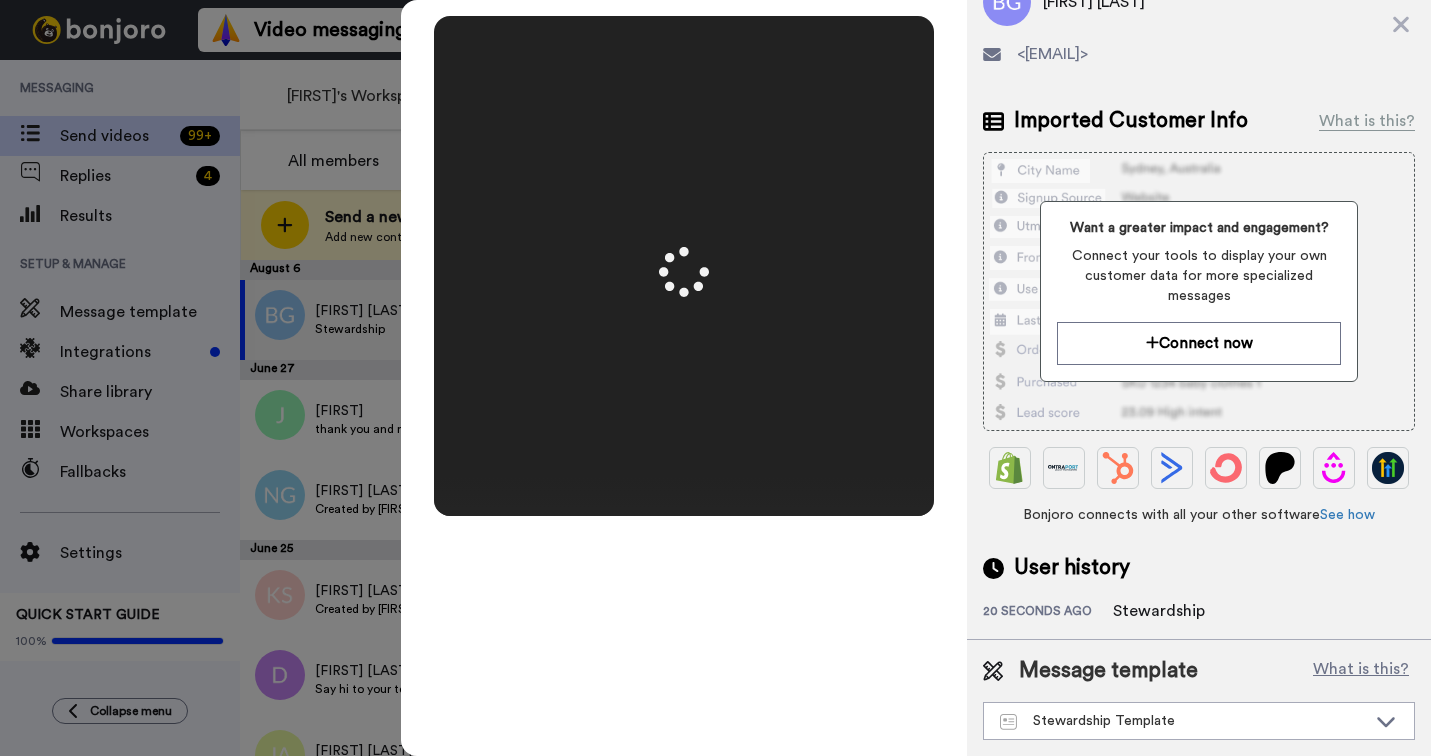 scroll, scrollTop: 0, scrollLeft: 0, axis: both 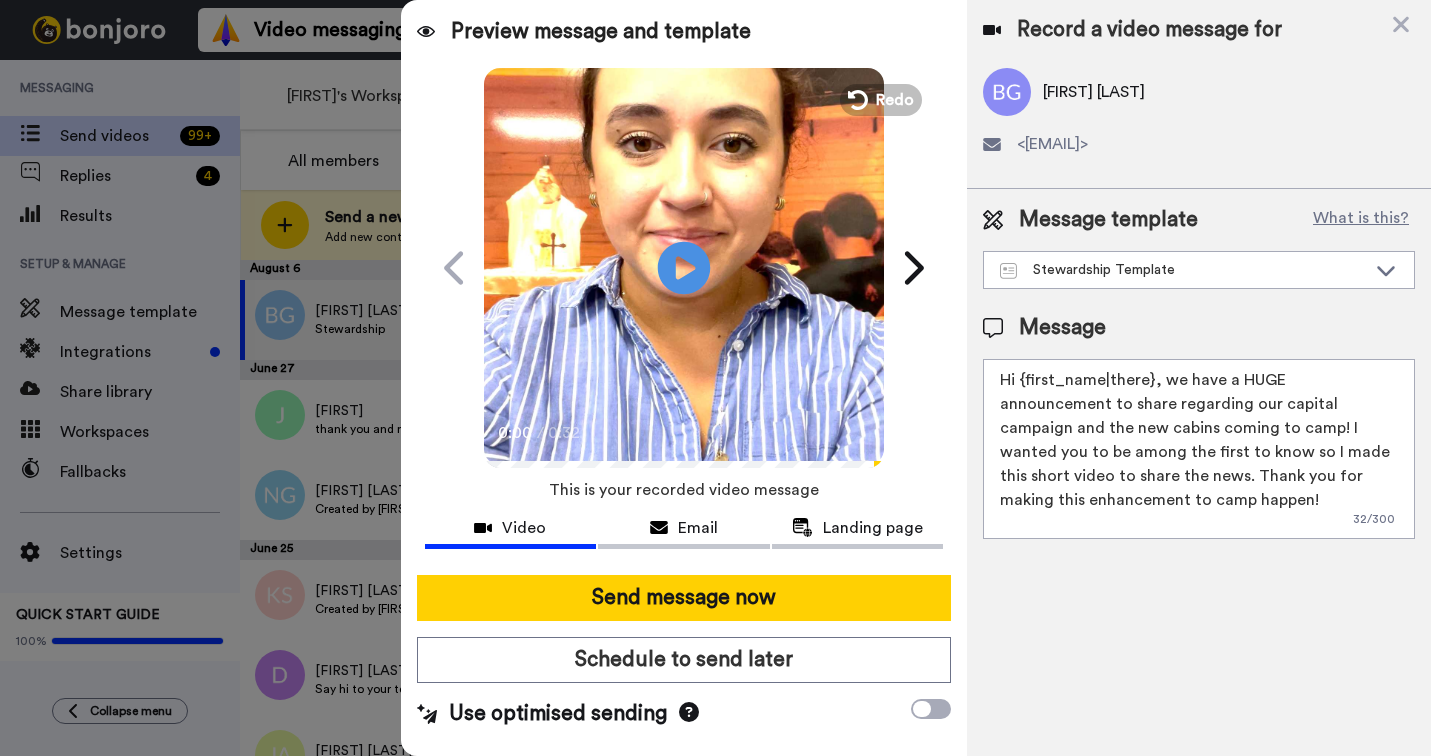click 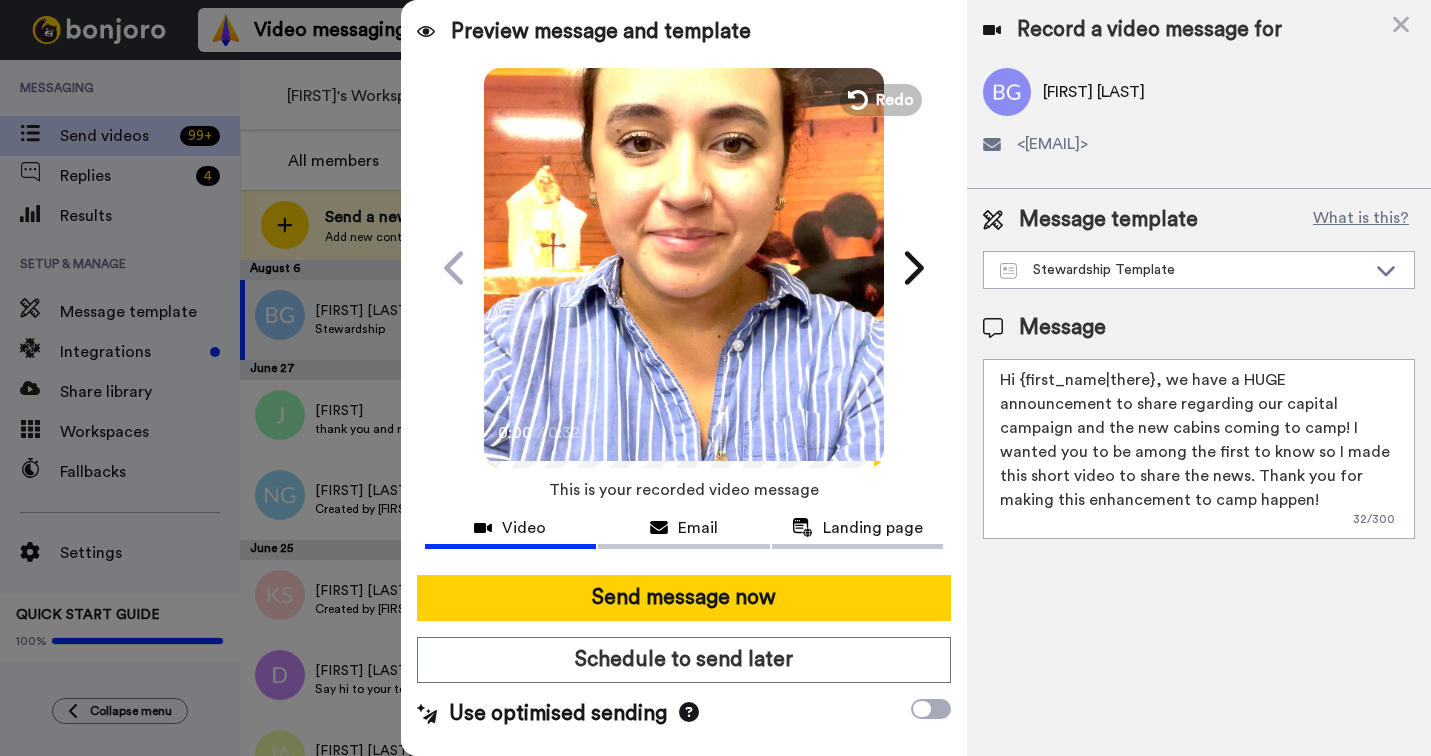 drag, startPoint x: 770, startPoint y: 259, endPoint x: 770, endPoint y: 295, distance: 36 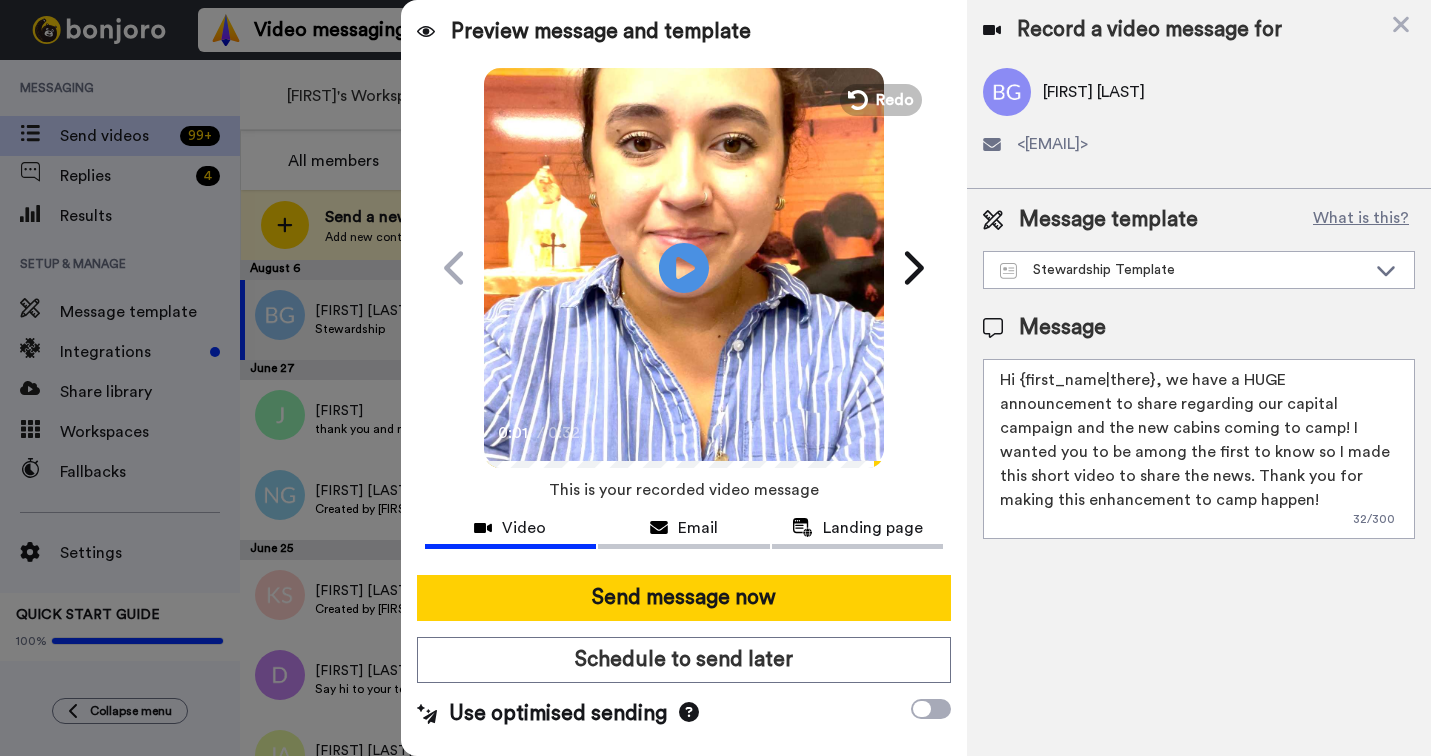 click at bounding box center [684, 265] 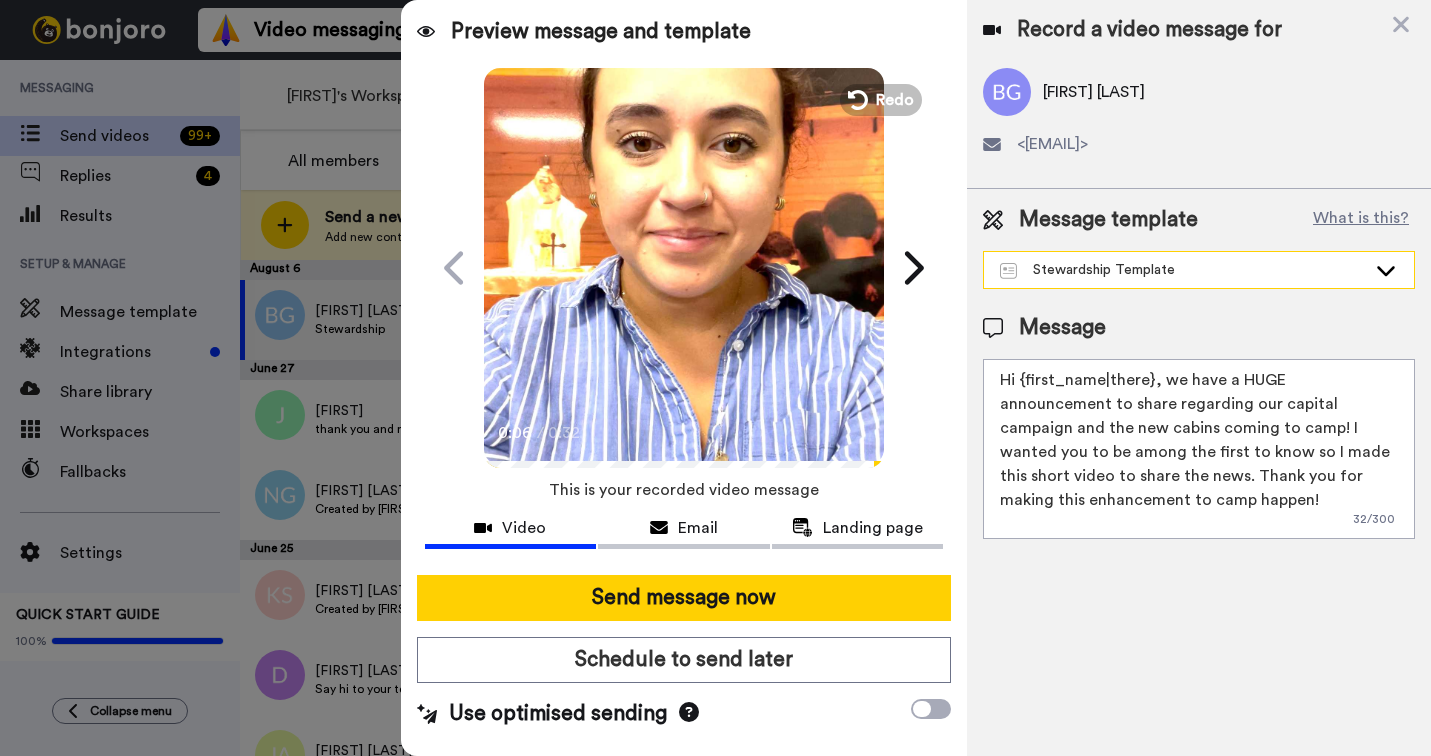 click on "Stewardship Template" at bounding box center (1183, 270) 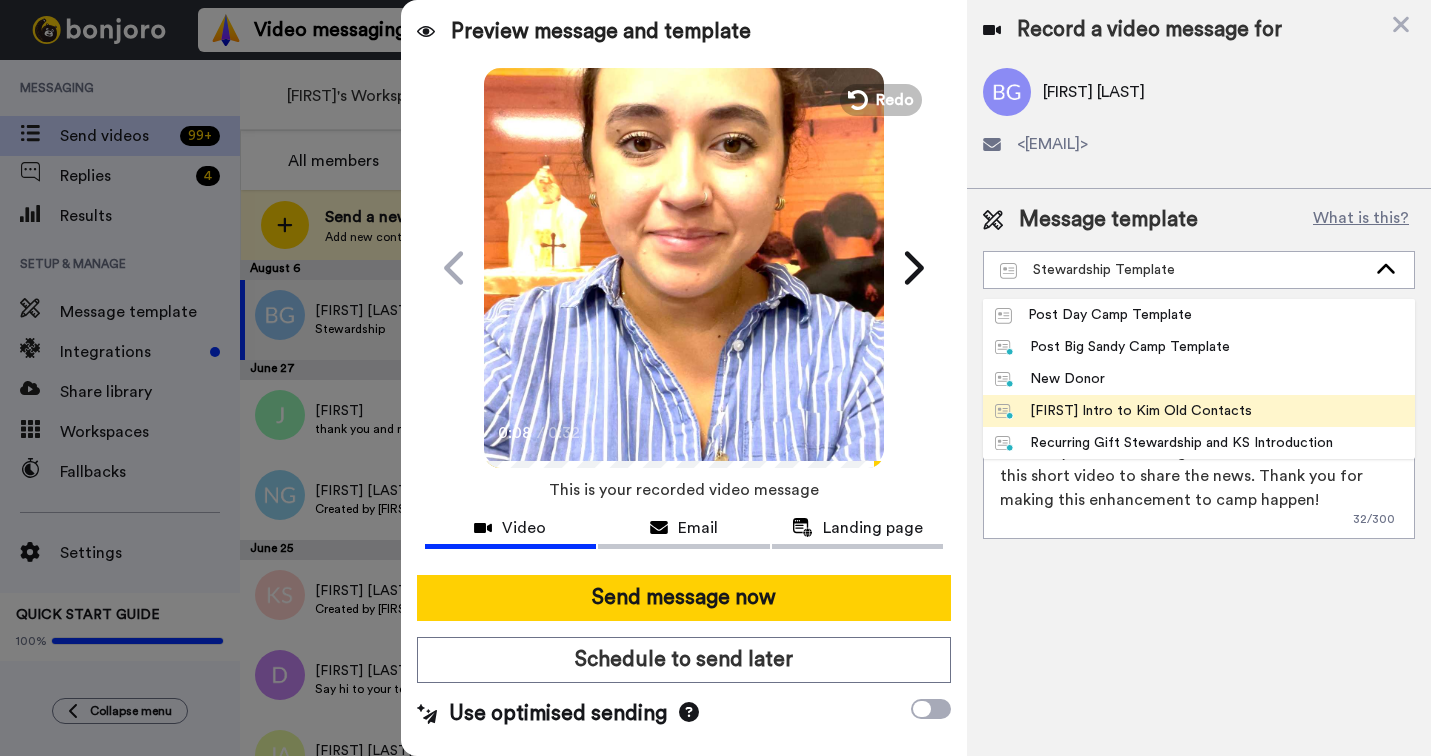 scroll, scrollTop: 66, scrollLeft: 0, axis: vertical 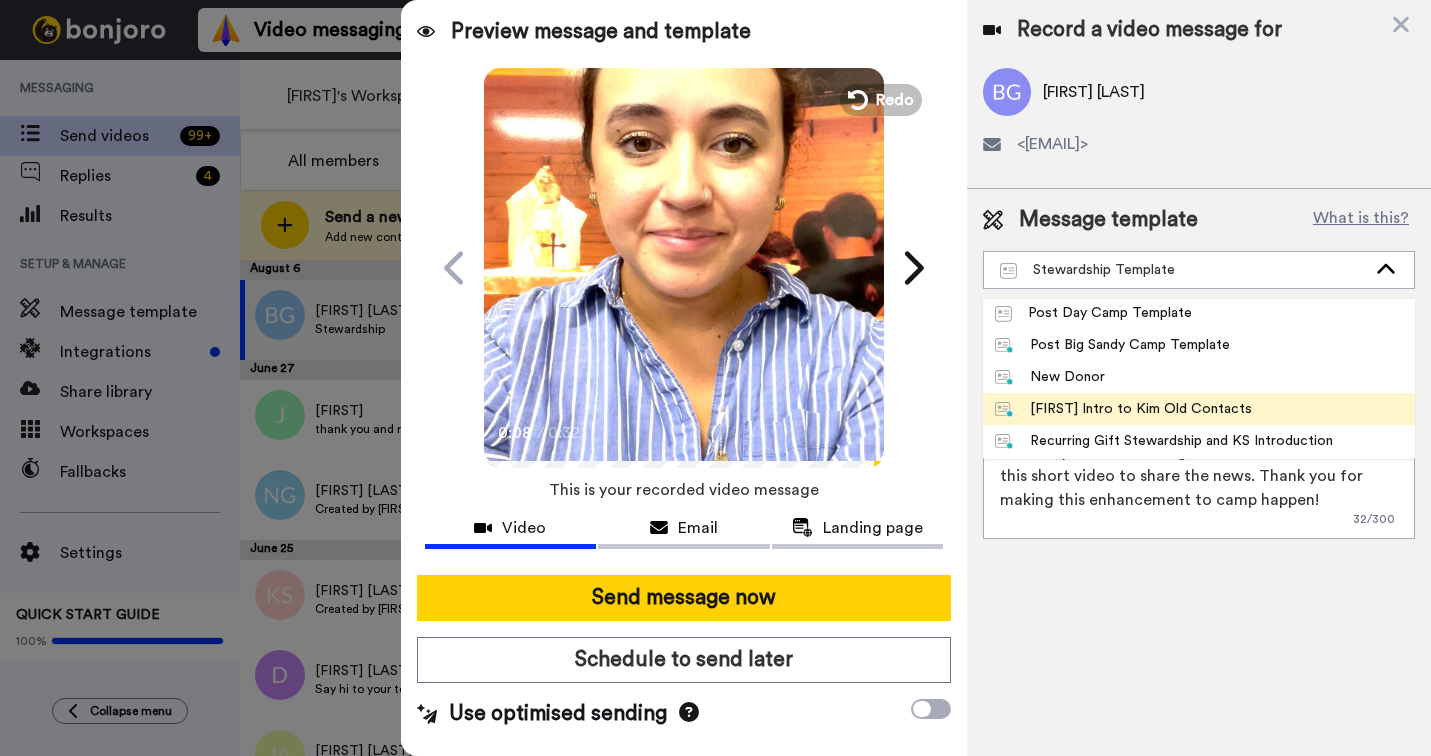 click on "[FIRST] Intro to Kim Old Contacts" at bounding box center [1199, 409] 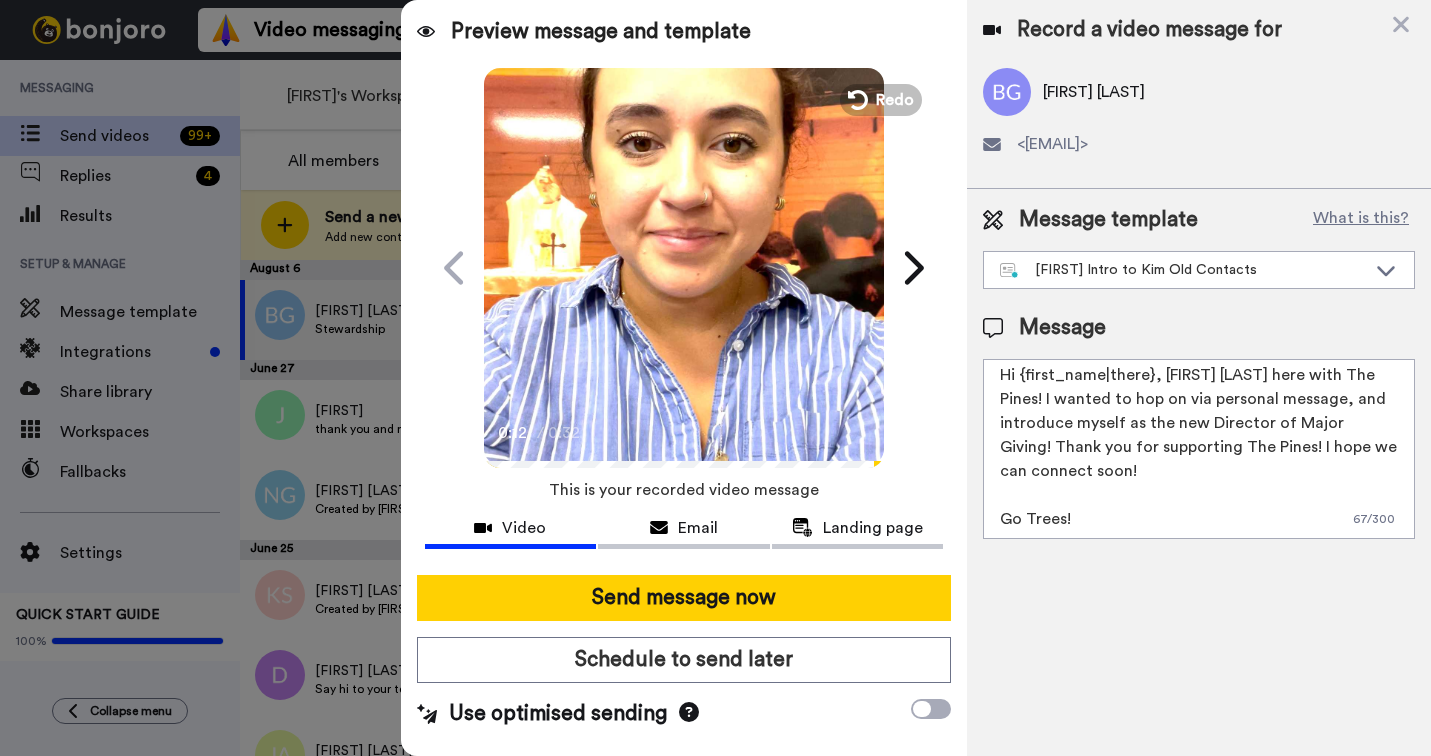 scroll, scrollTop: 6, scrollLeft: 0, axis: vertical 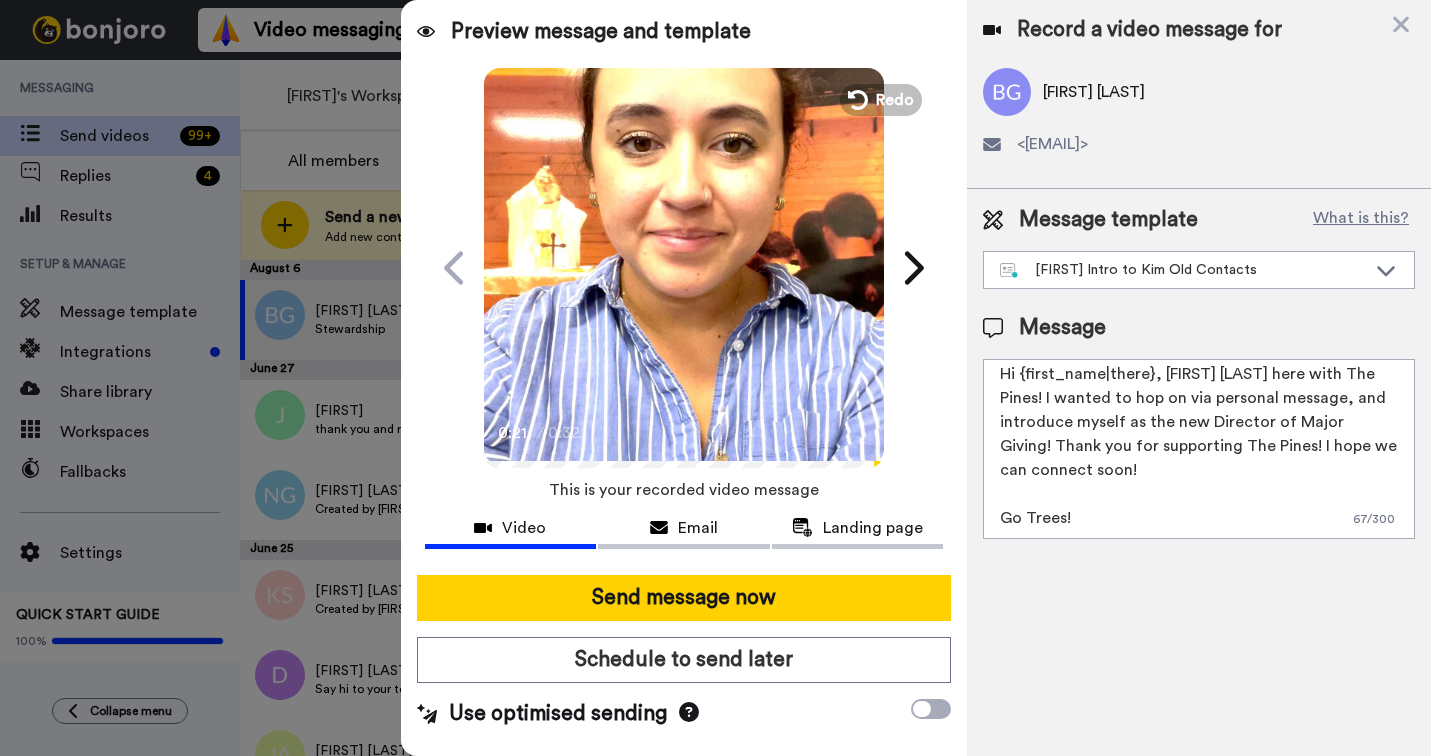 drag, startPoint x: 724, startPoint y: 243, endPoint x: 721, endPoint y: 309, distance: 66.068146 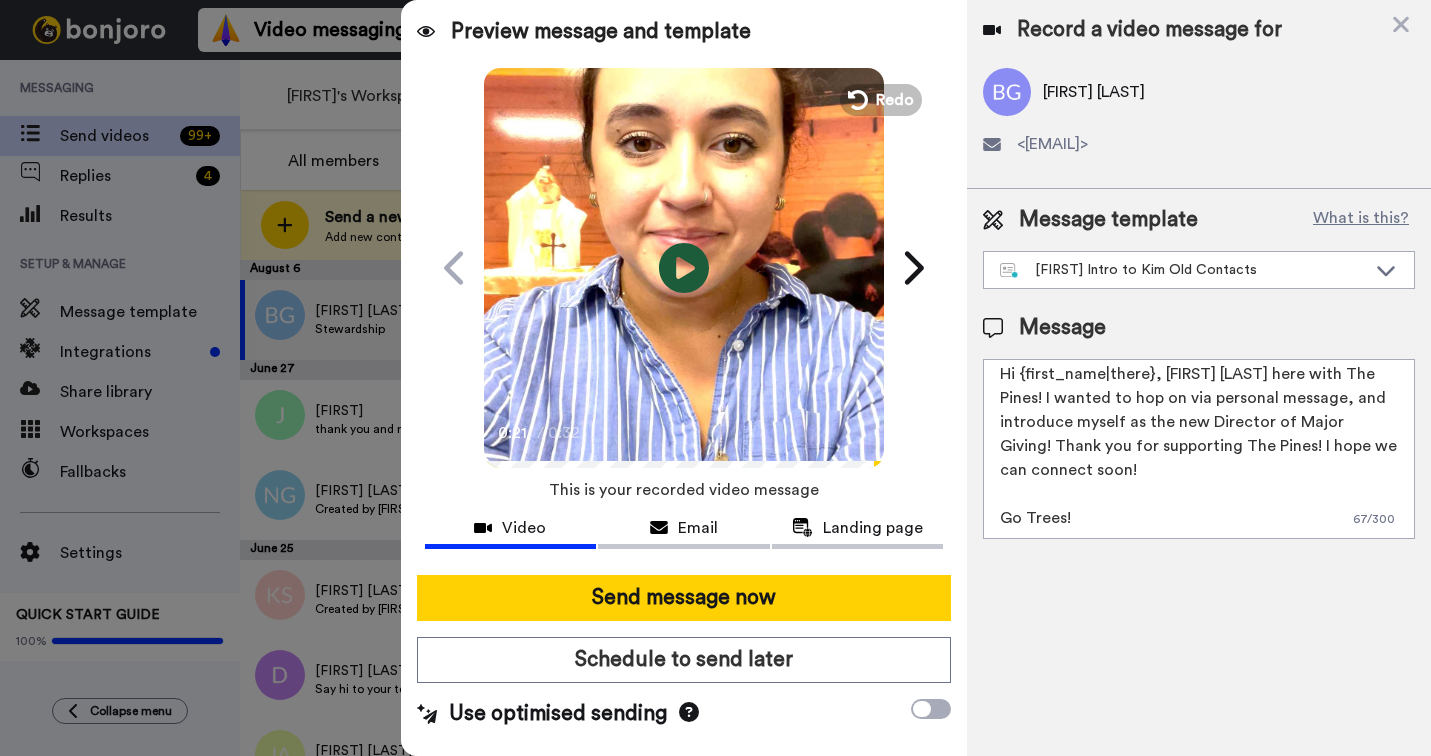 click at bounding box center [684, 265] 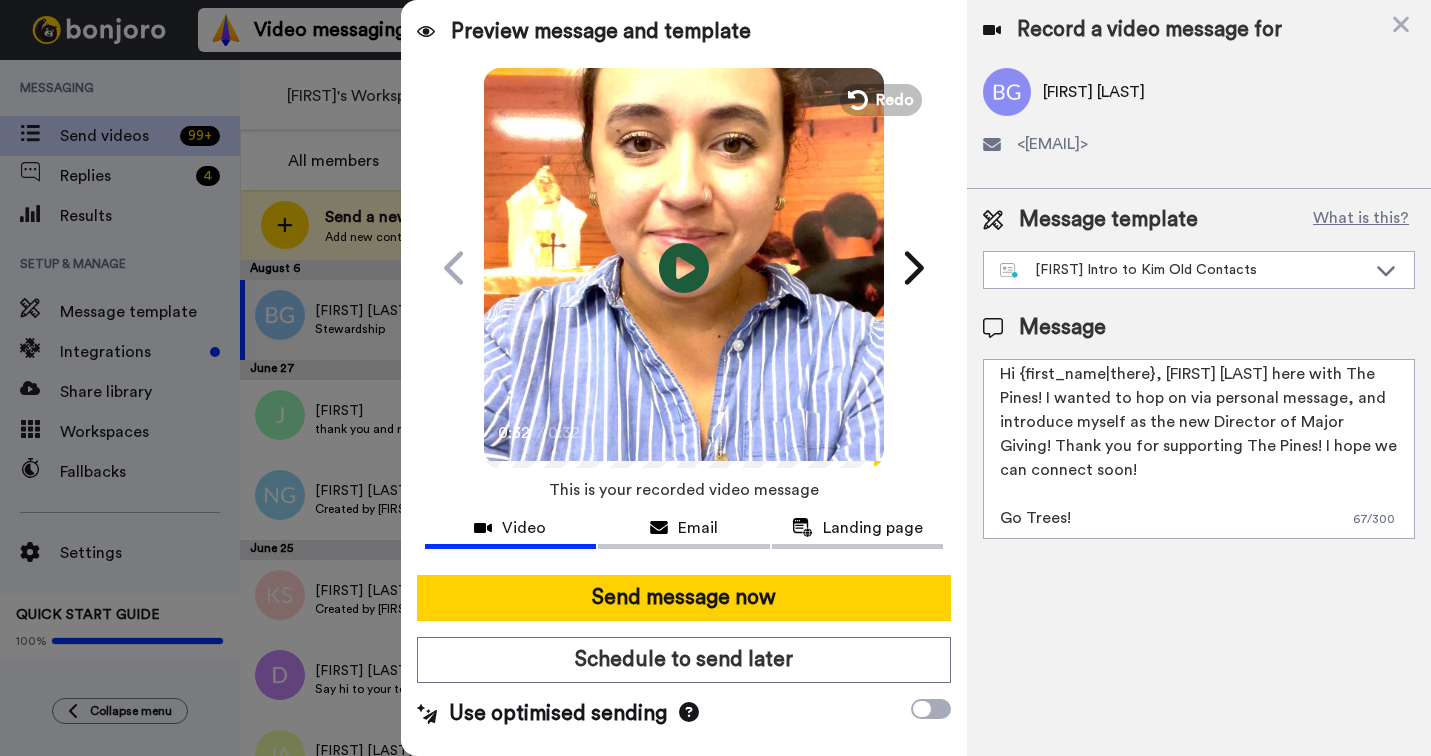 drag, startPoint x: 1182, startPoint y: 467, endPoint x: 1344, endPoint y: 402, distance: 174.55371 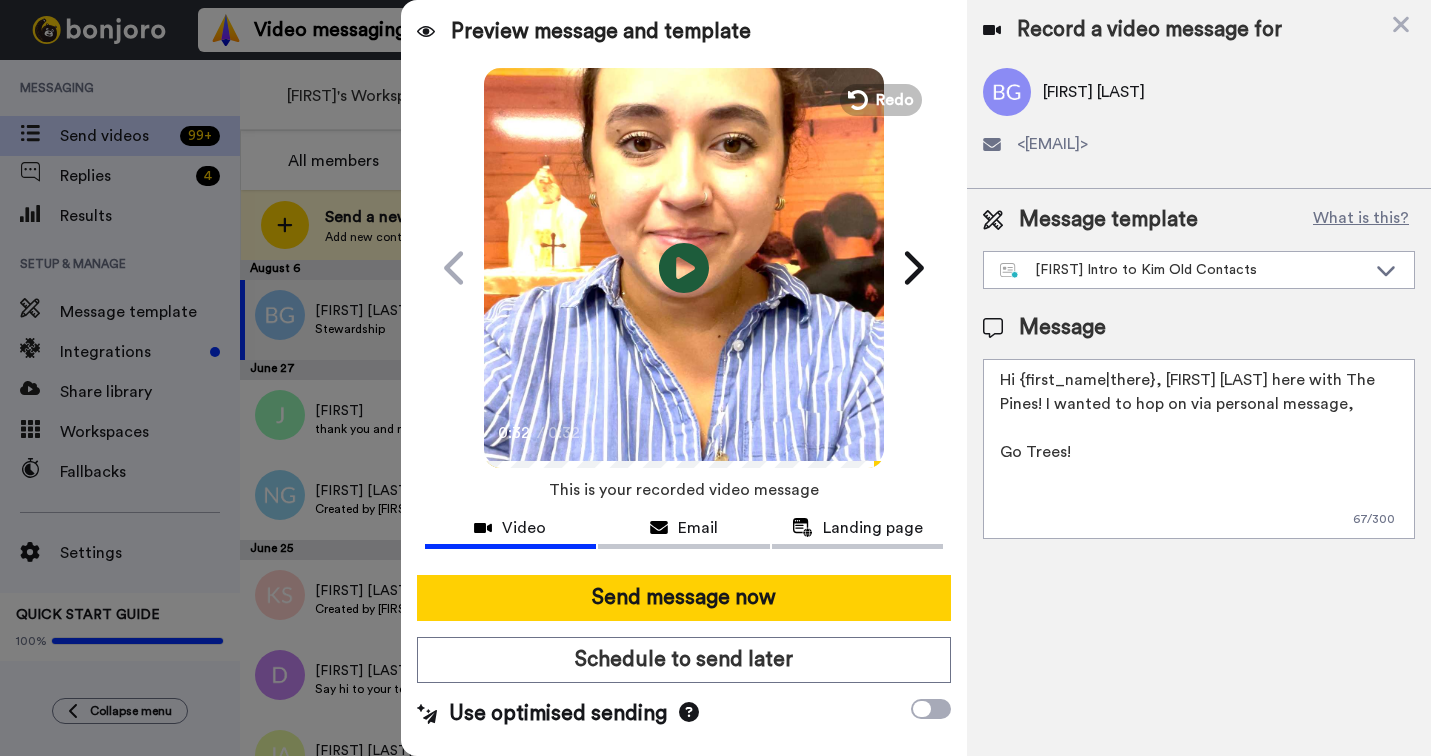 scroll, scrollTop: 0, scrollLeft: 0, axis: both 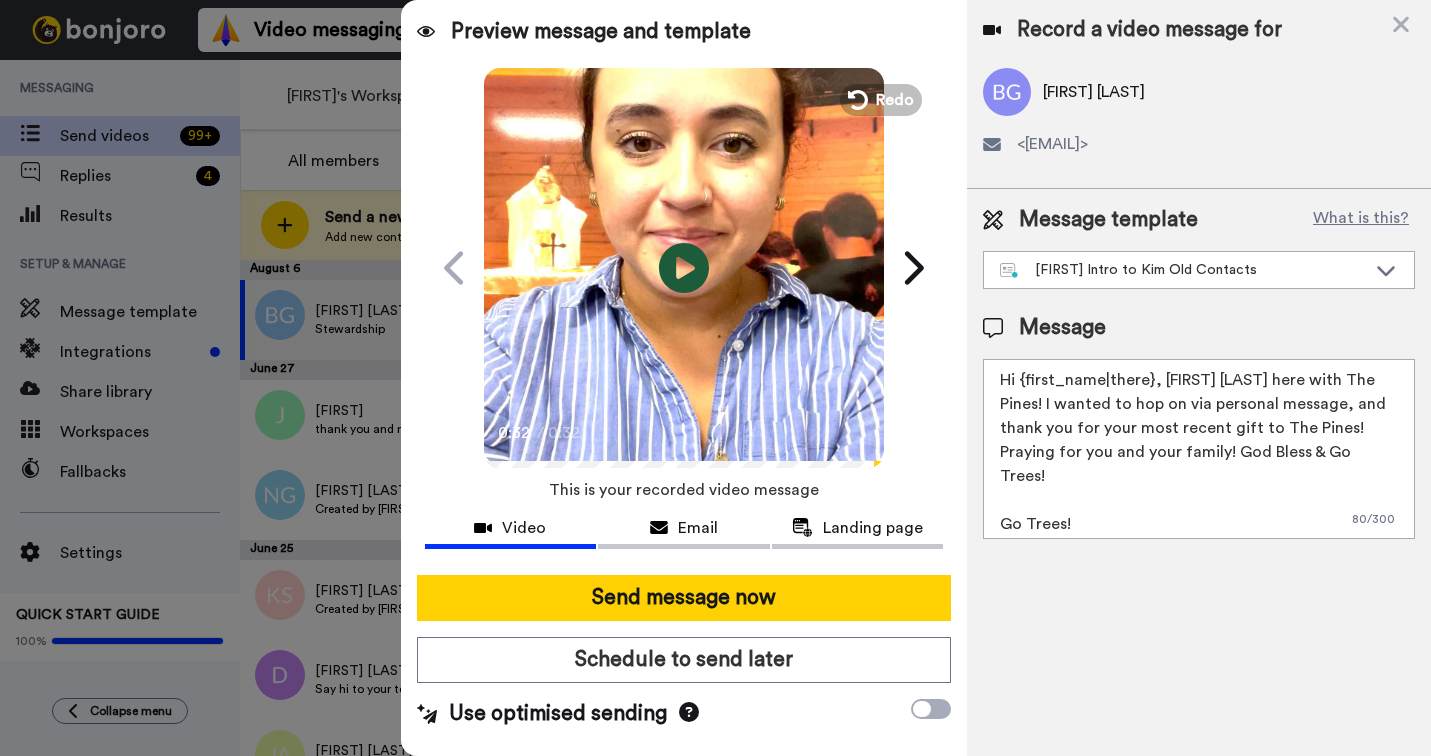 drag, startPoint x: 1212, startPoint y: 506, endPoint x: 896, endPoint y: 497, distance: 316.12814 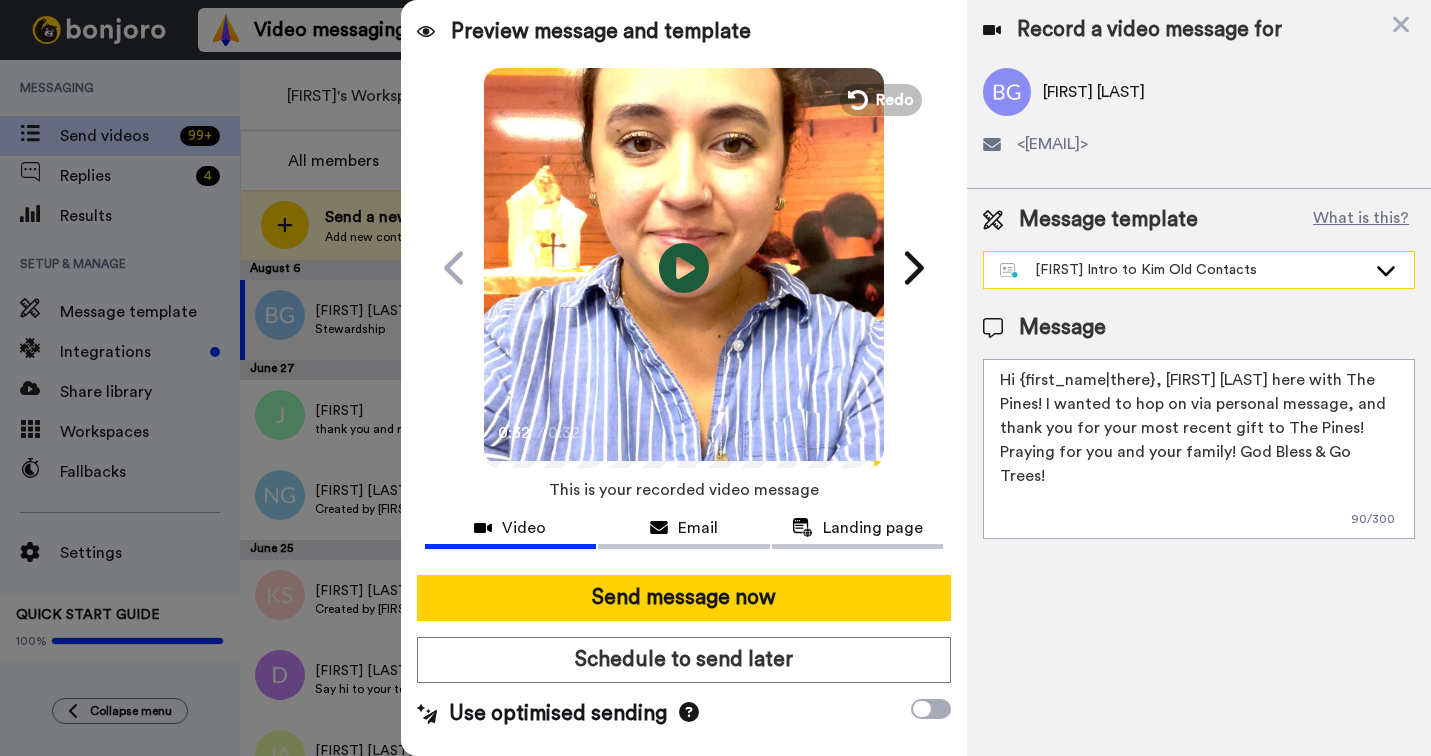 click on "[FIRST] Intro to Kim Old Contacts" at bounding box center (1183, 270) 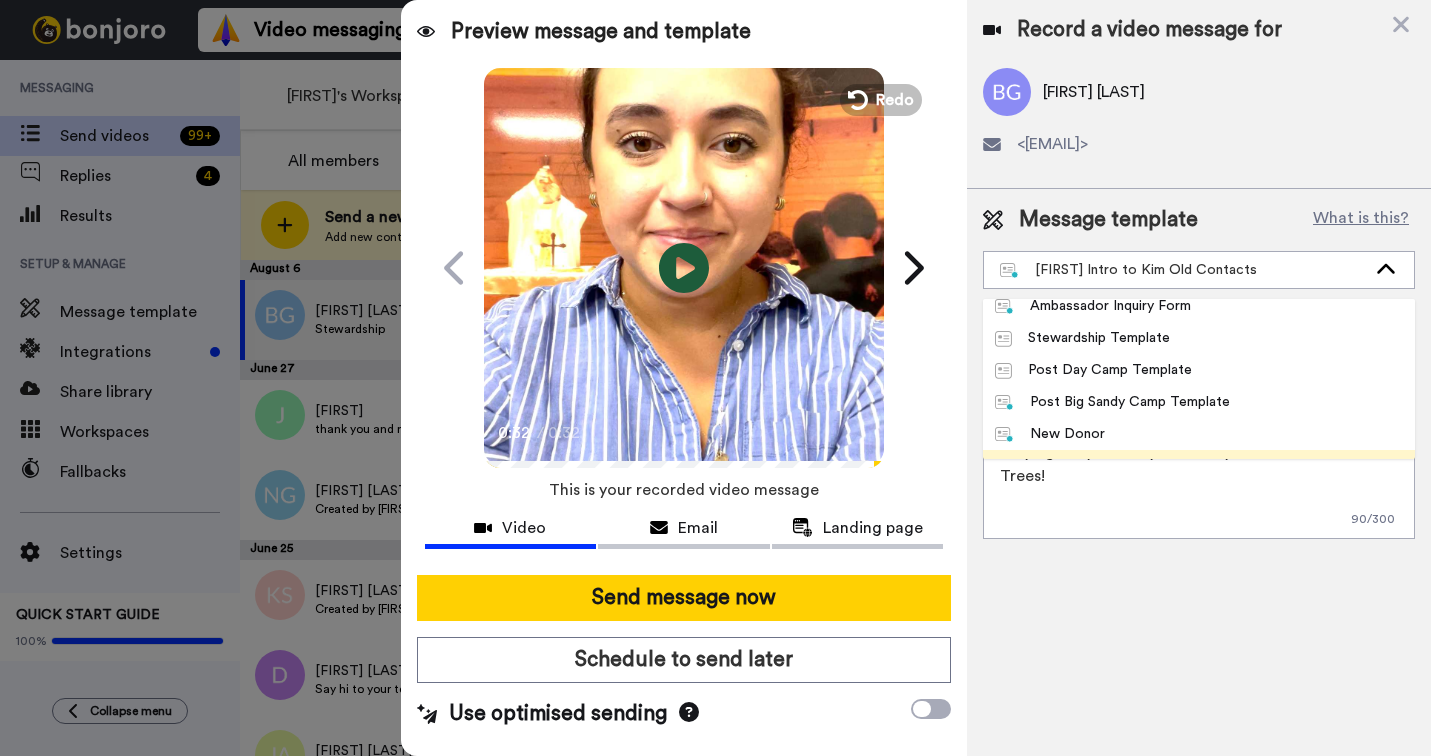scroll, scrollTop: 12, scrollLeft: 0, axis: vertical 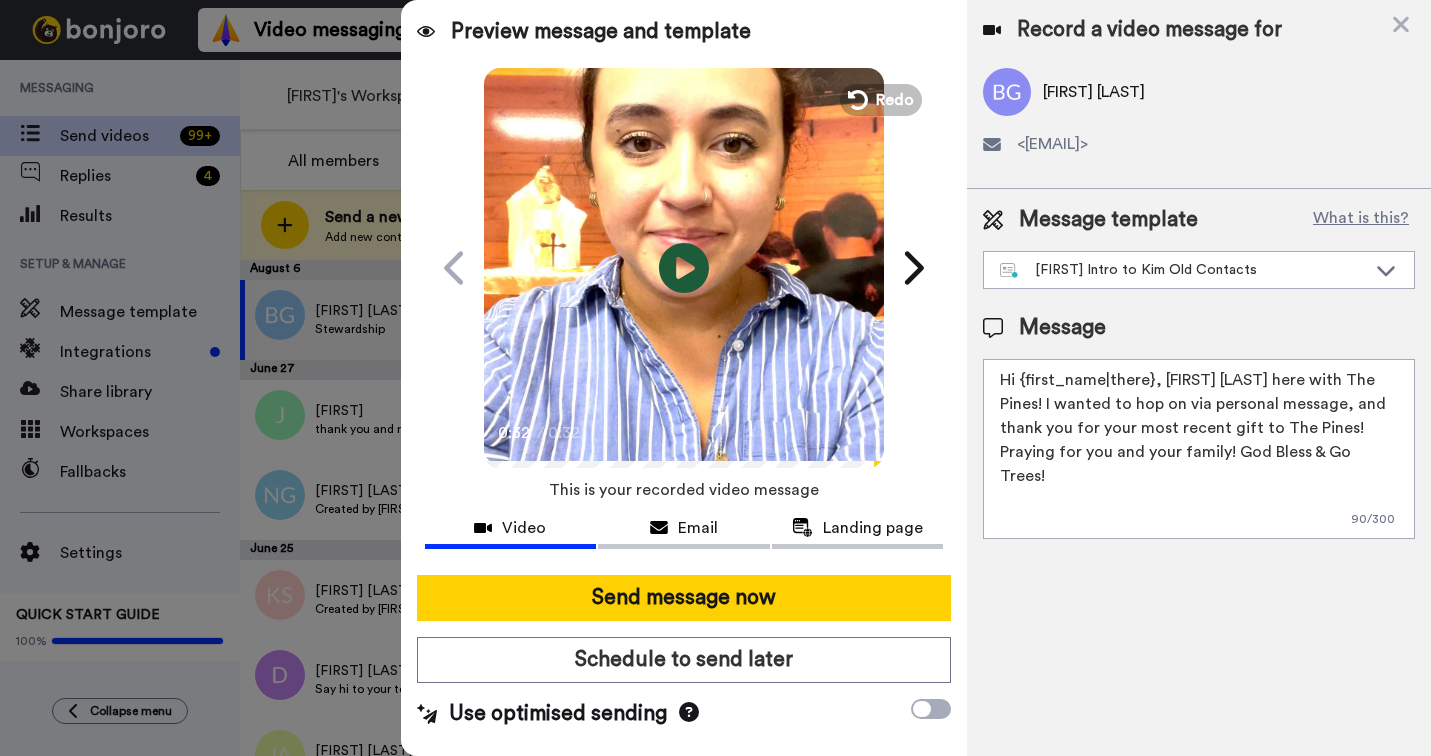 click on "Hi {first_name|there}, Kassidy Sanders here with The Pines! I wanted to hop on via personal message, and thank you for your most recent gift to The Pines! Praying for you and your family! God Bless & Go Trees!" at bounding box center (1199, 449) 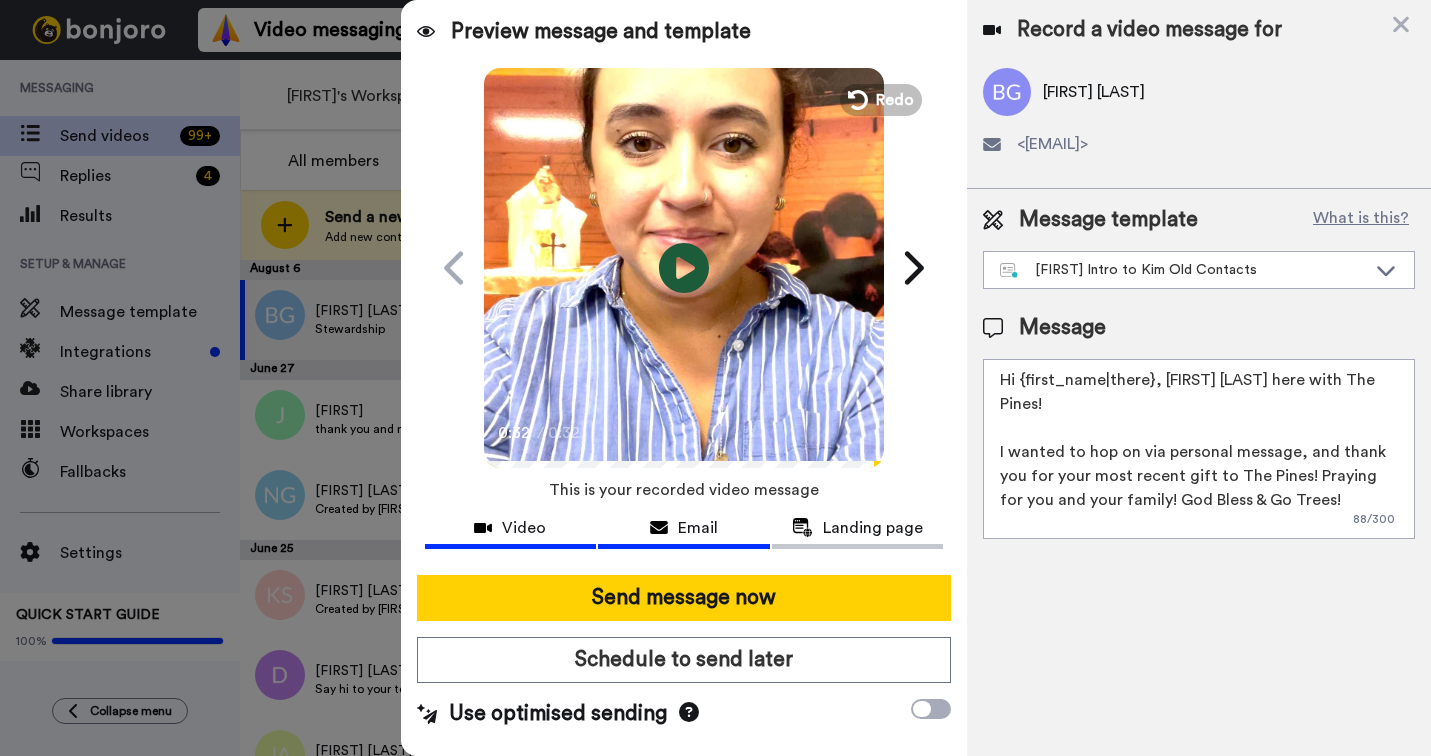 click on "Email" at bounding box center [684, 528] 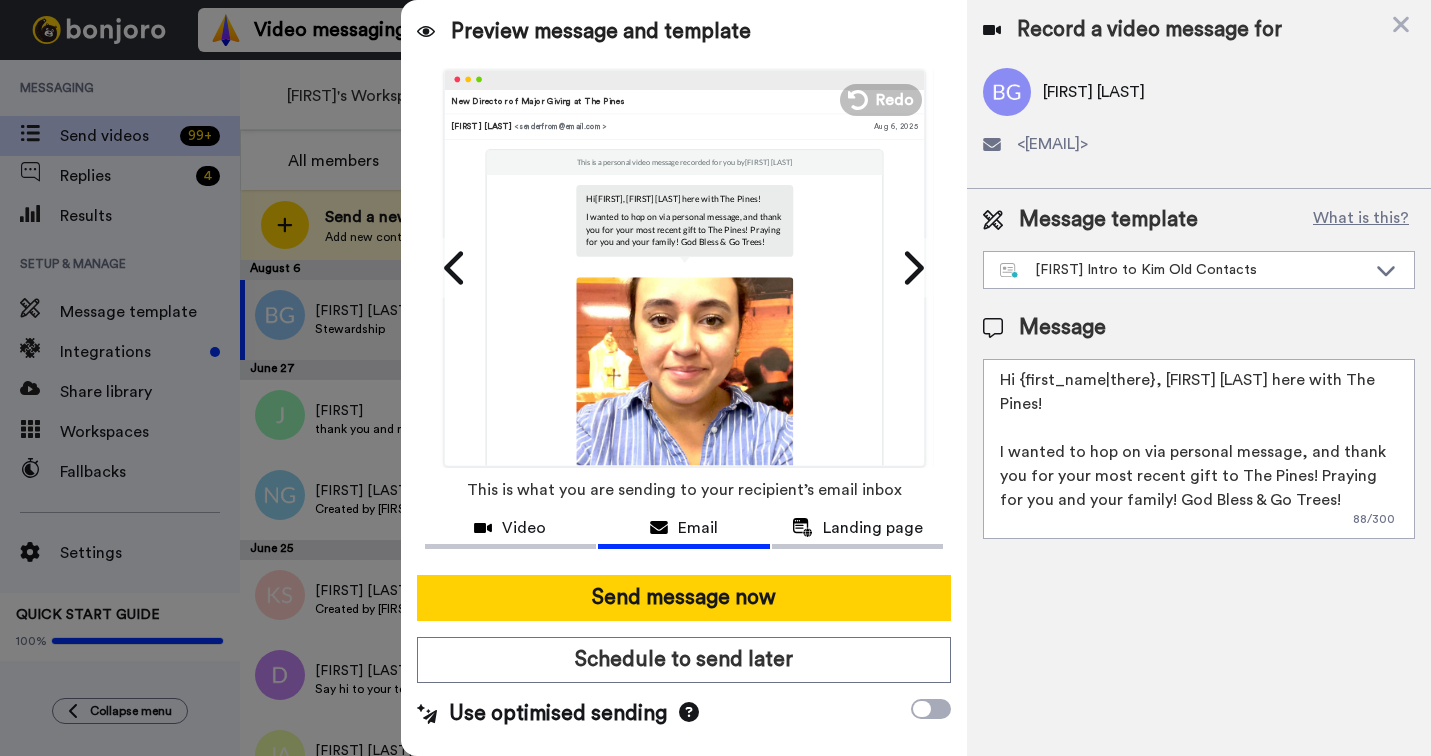click on "New Director of Major Giving at The Pines" at bounding box center (684, 101) 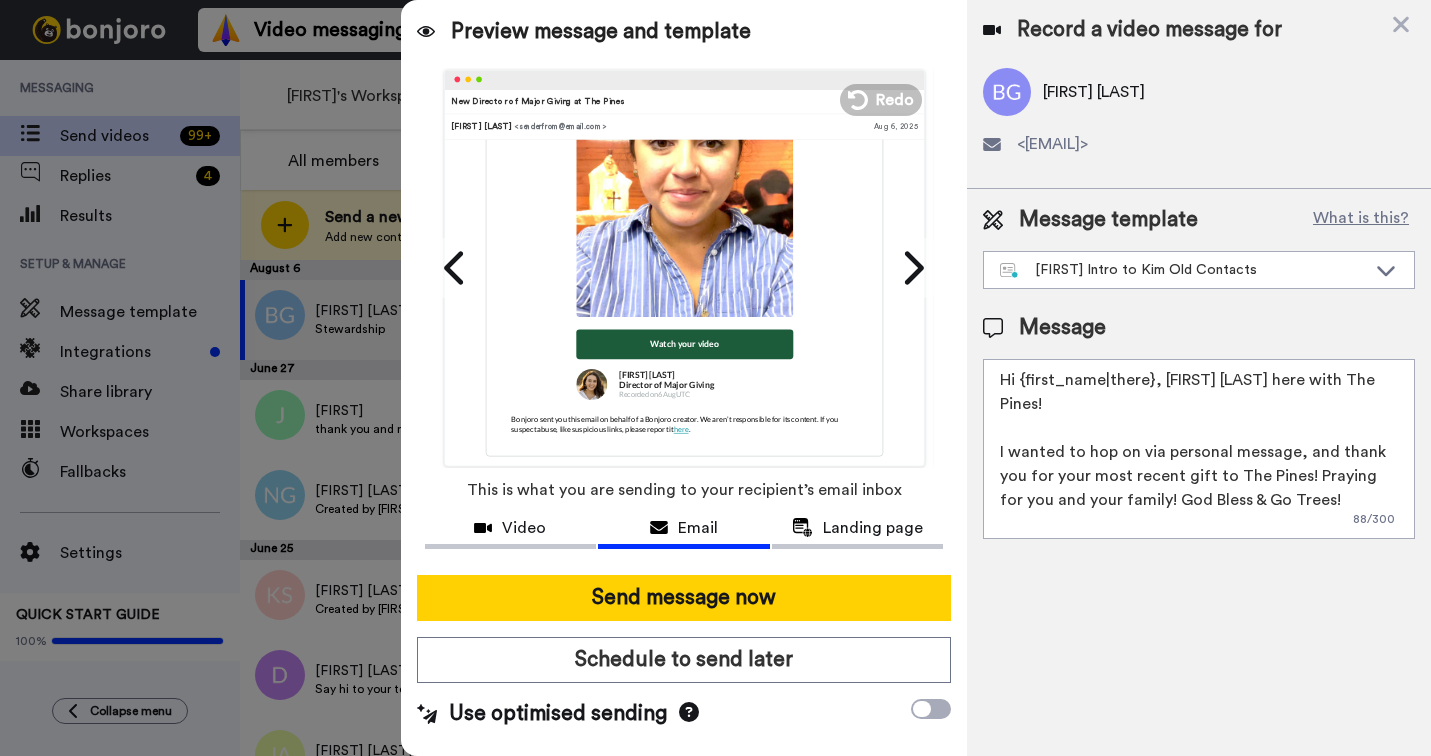 scroll, scrollTop: 0, scrollLeft: 0, axis: both 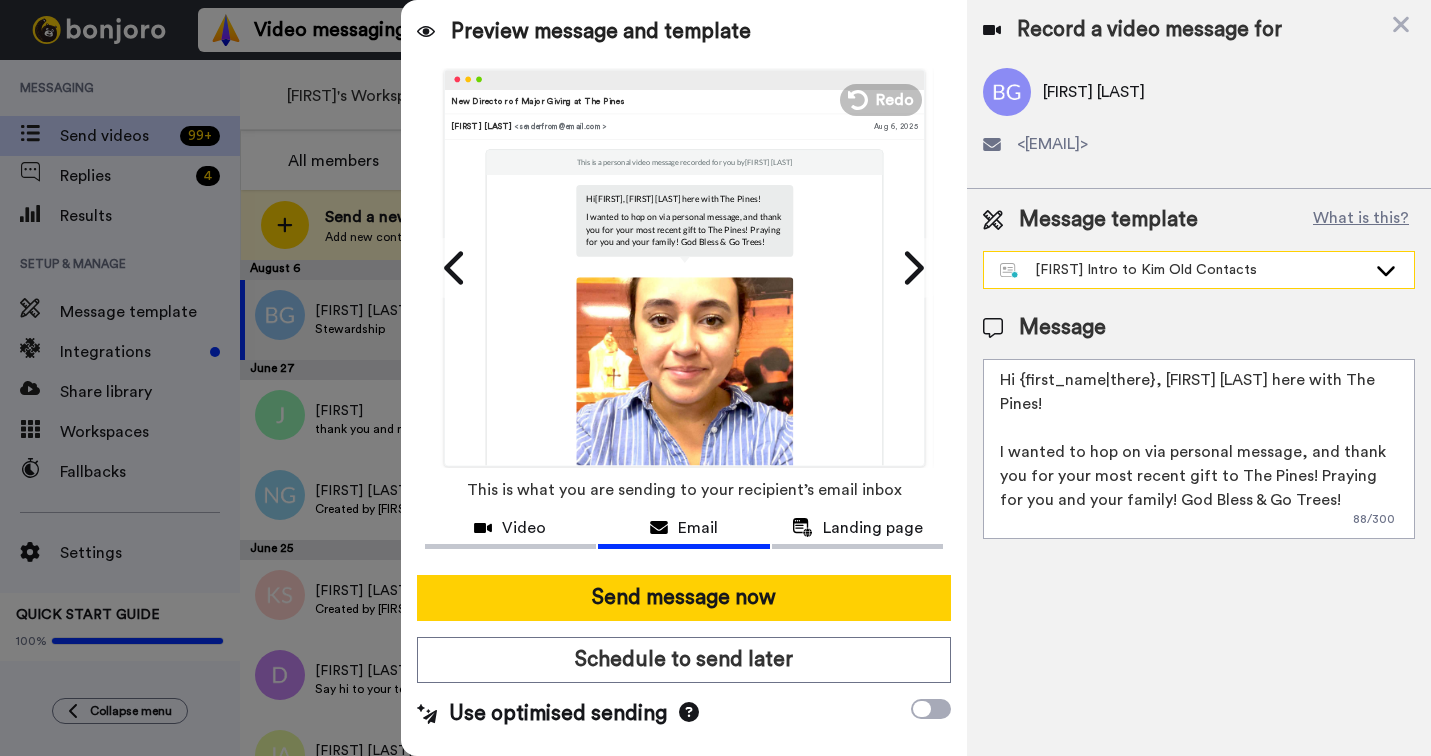 click on "[FIRST] Intro to Kim Old Contacts" at bounding box center (1199, 270) 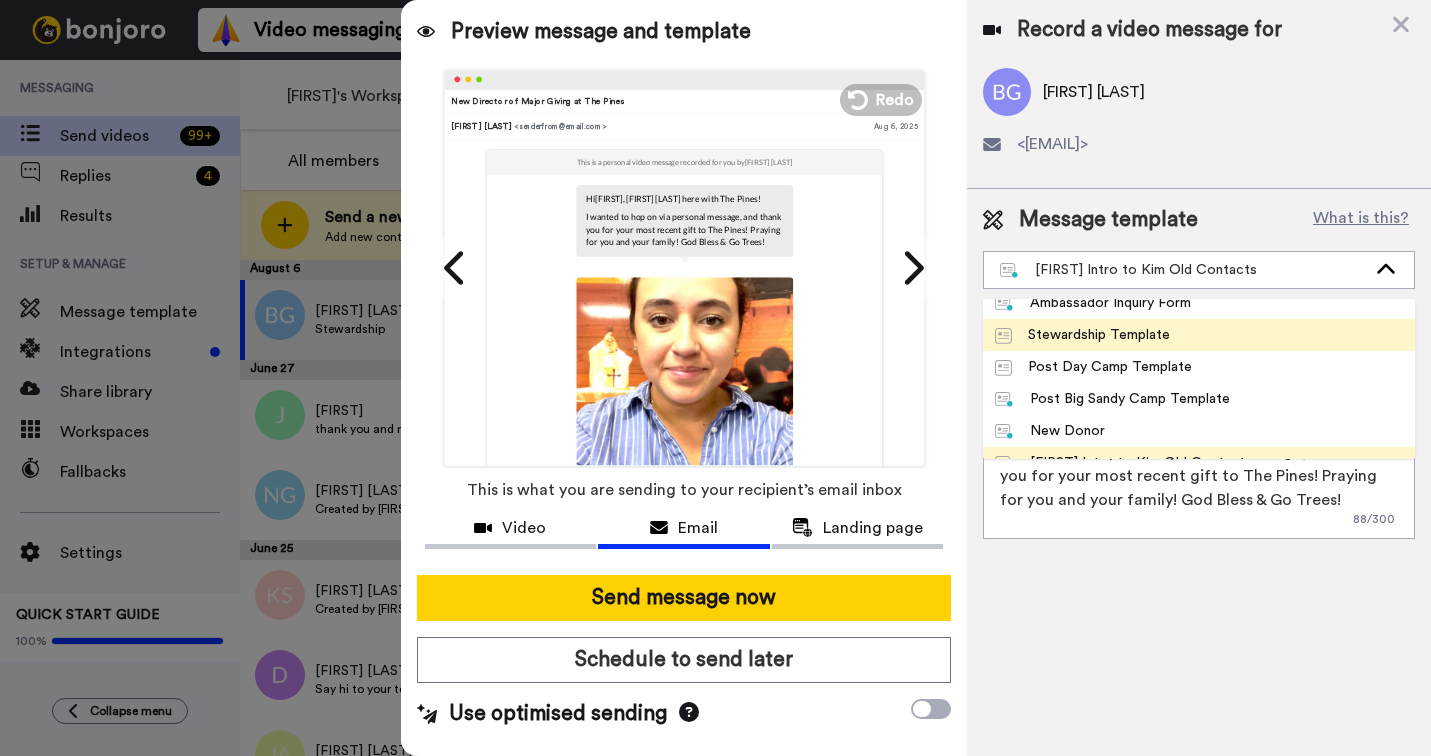 click on "Stewardship Template" at bounding box center (1082, 335) 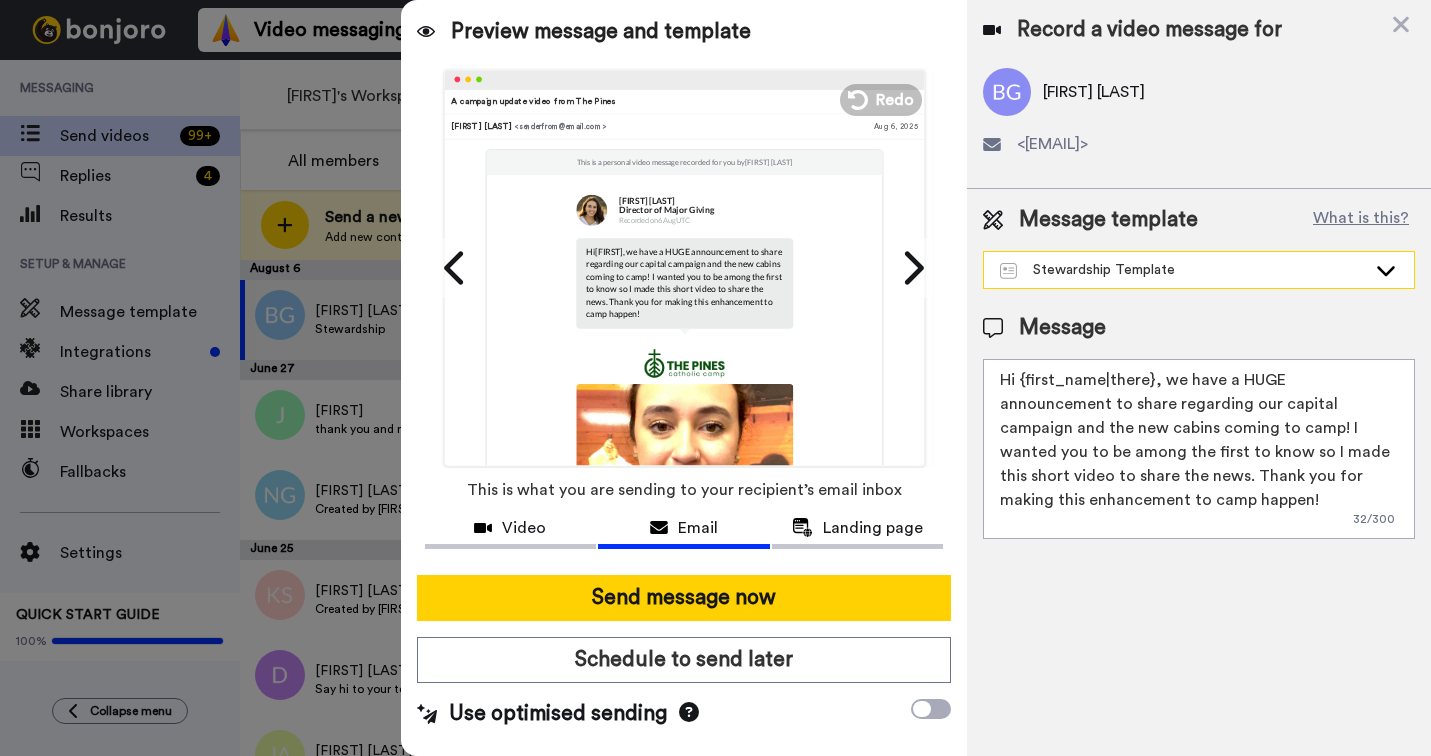 click on "Stewardship Template" at bounding box center (1199, 270) 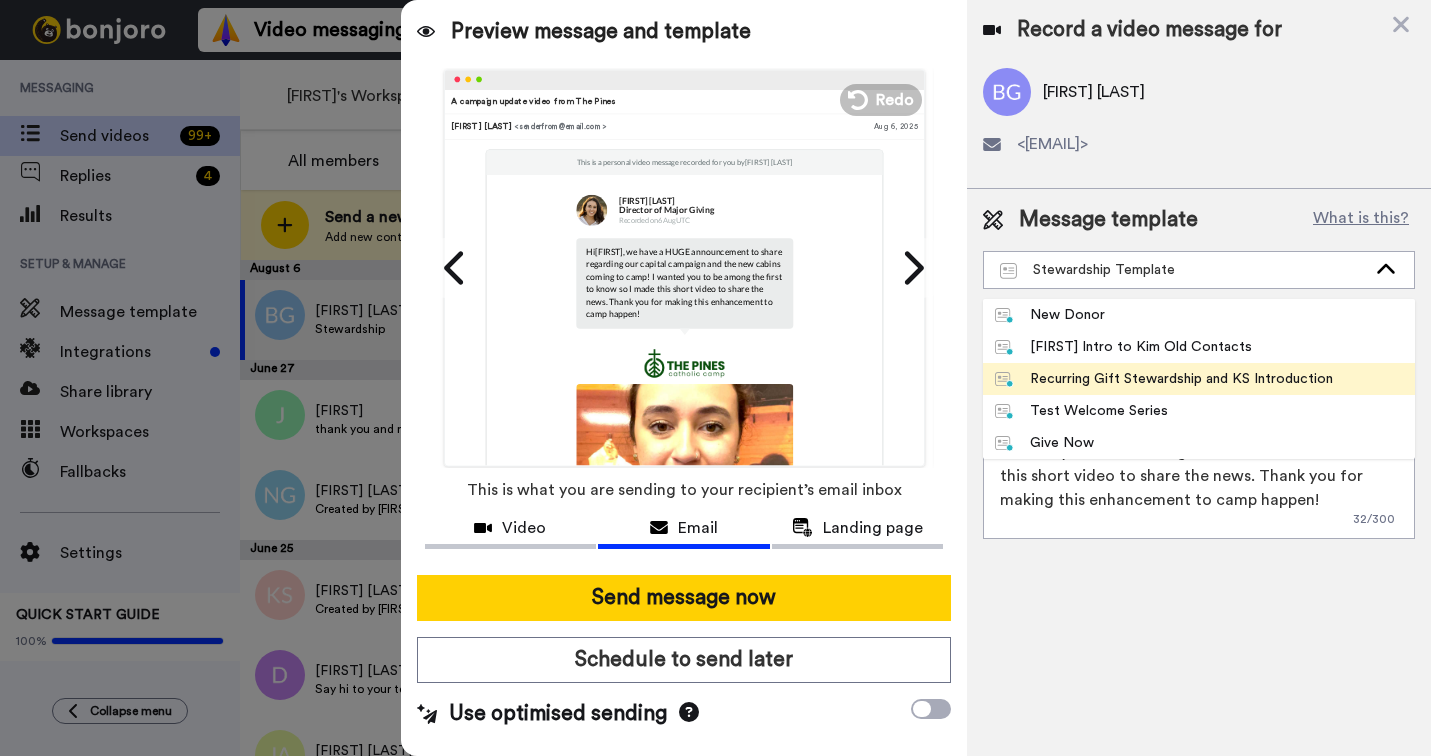 scroll, scrollTop: 124, scrollLeft: 0, axis: vertical 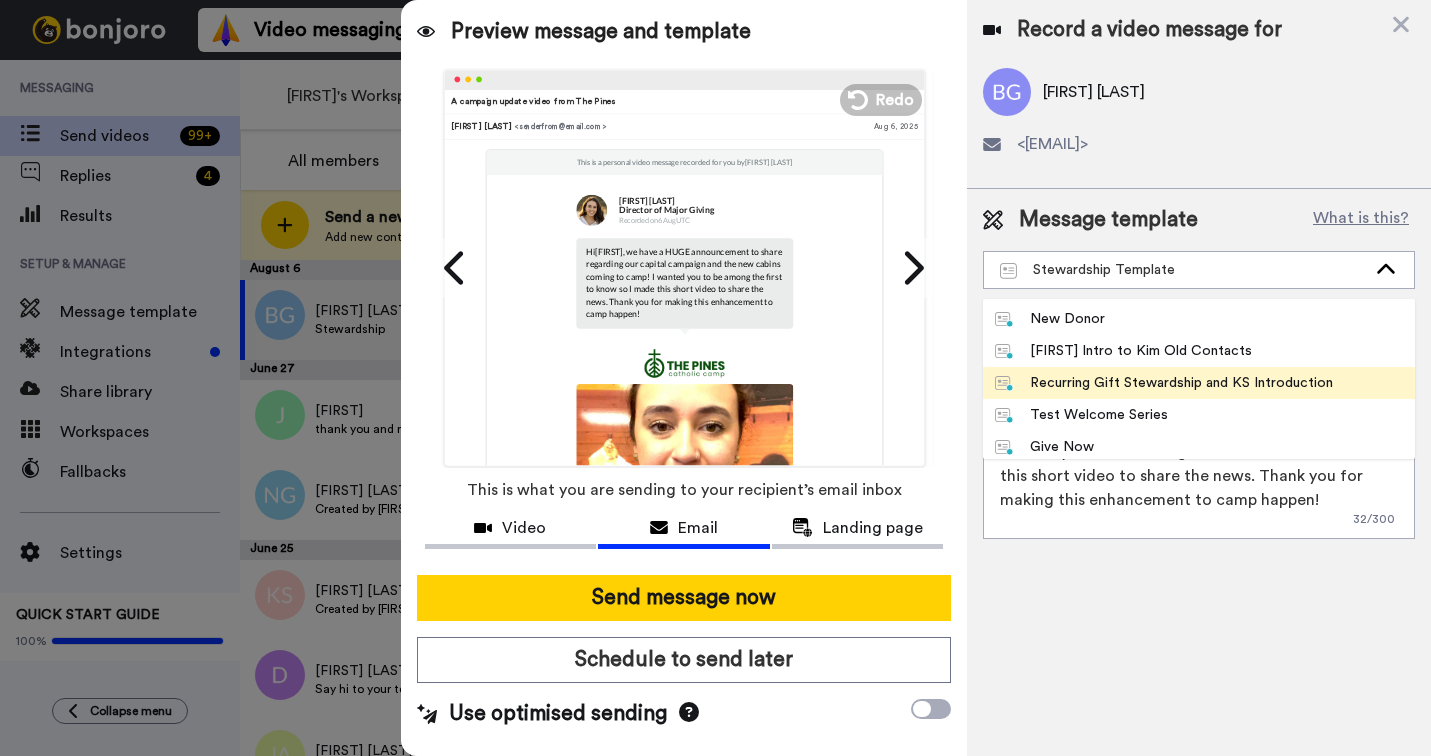 click on "Recurring Gift Stewardship and [INITIALS] Introduction" at bounding box center [1164, 383] 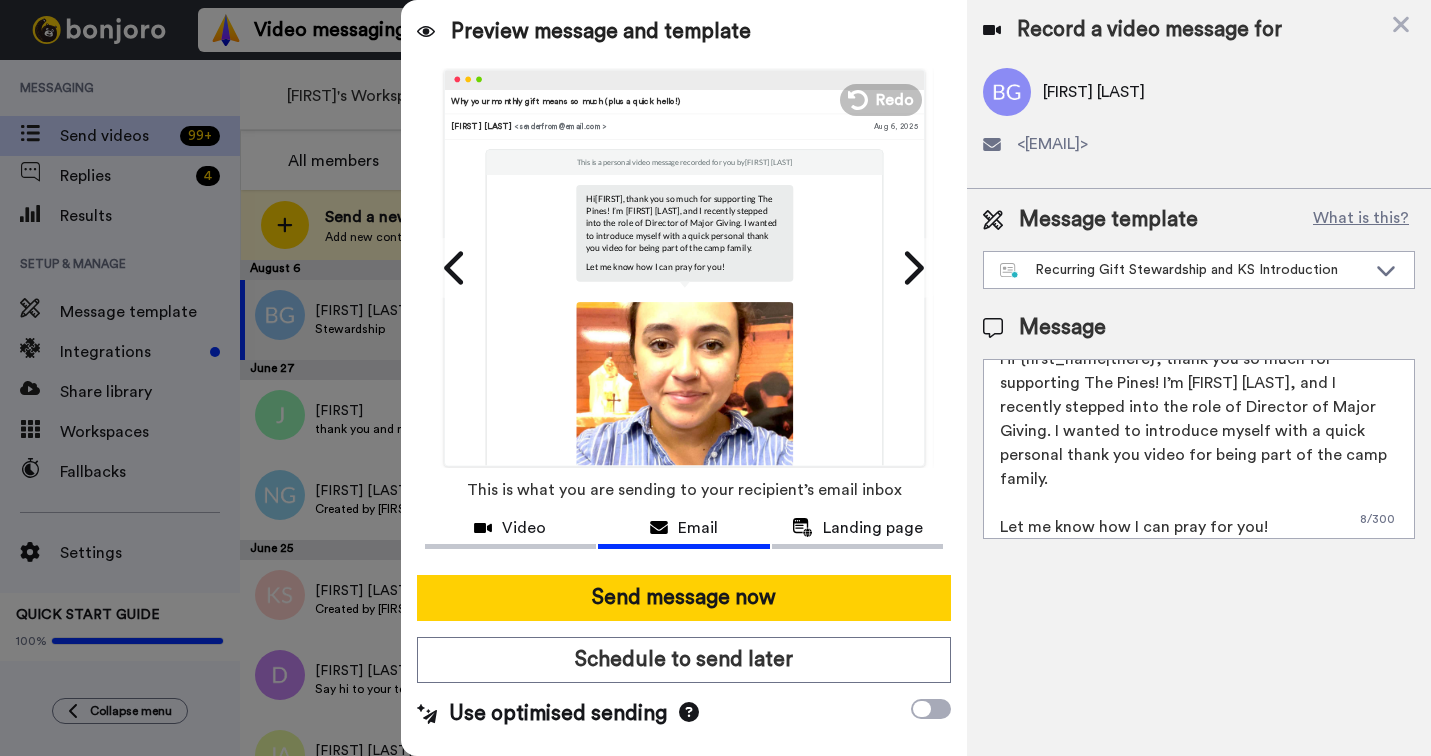scroll, scrollTop: 21, scrollLeft: 0, axis: vertical 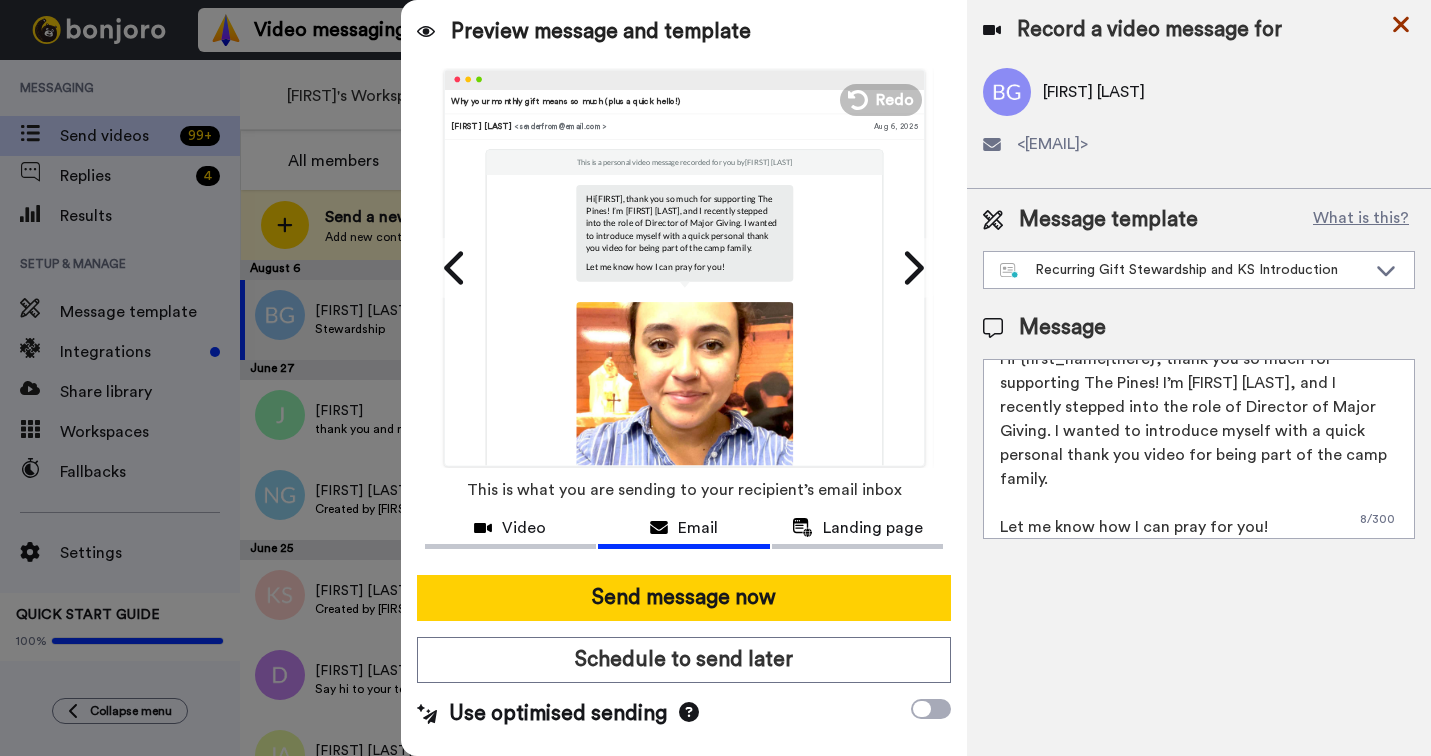 click 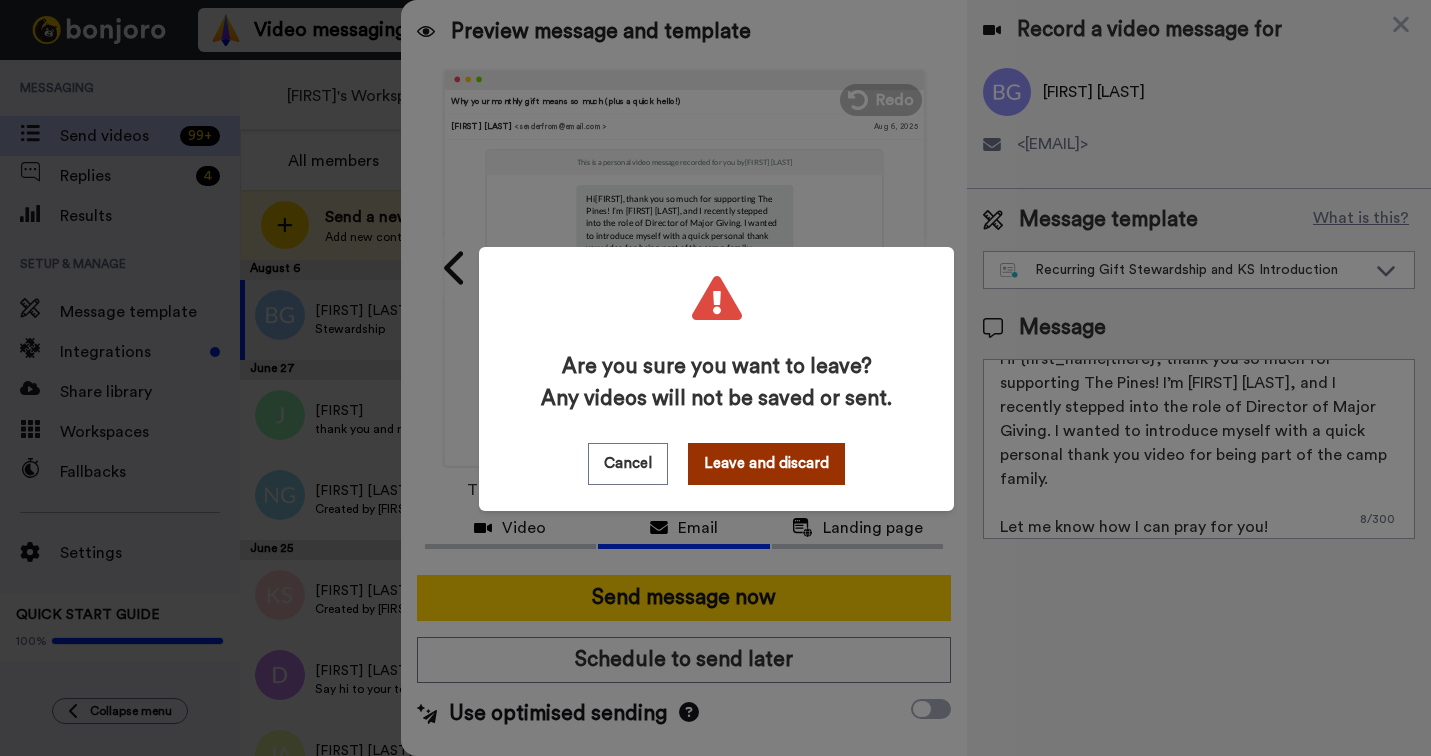 click on "Leave and discard" at bounding box center [766, 464] 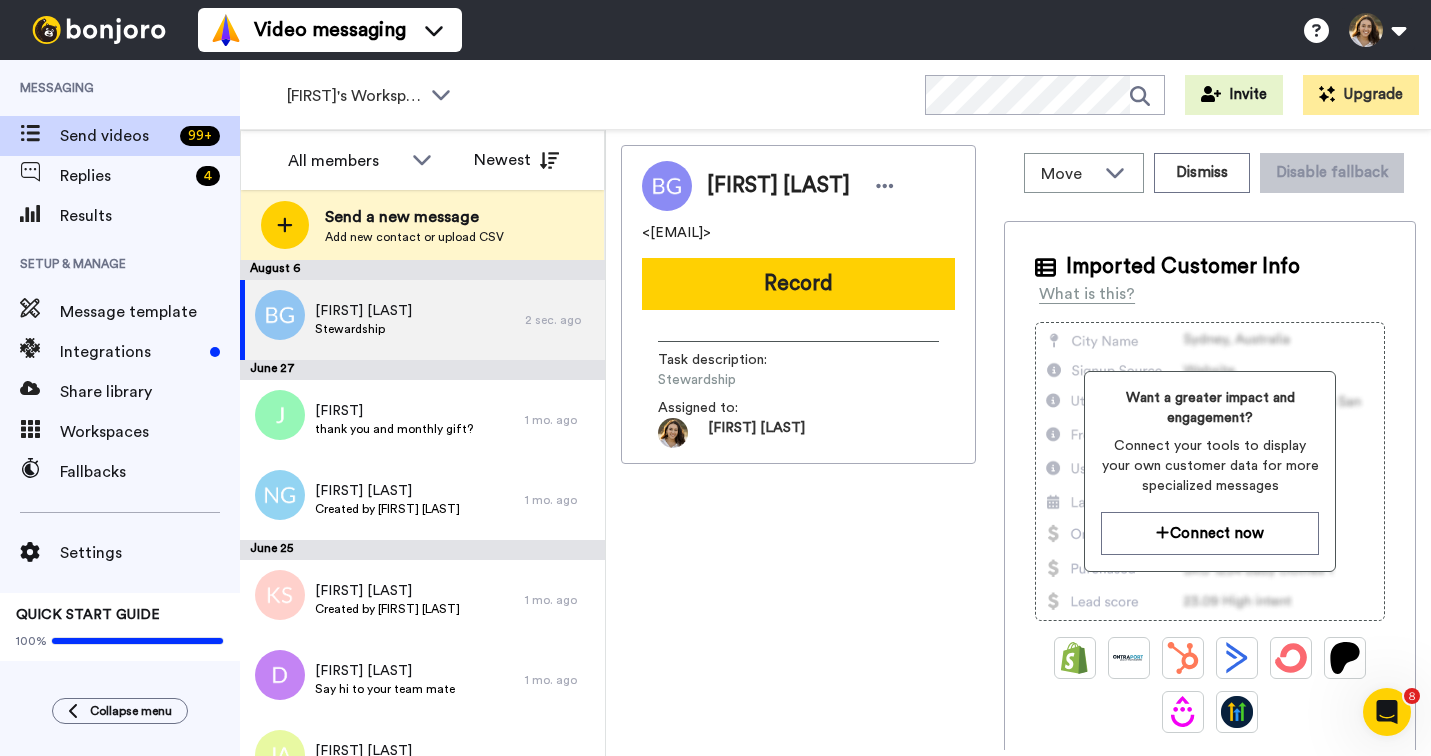 scroll, scrollTop: 0, scrollLeft: 0, axis: both 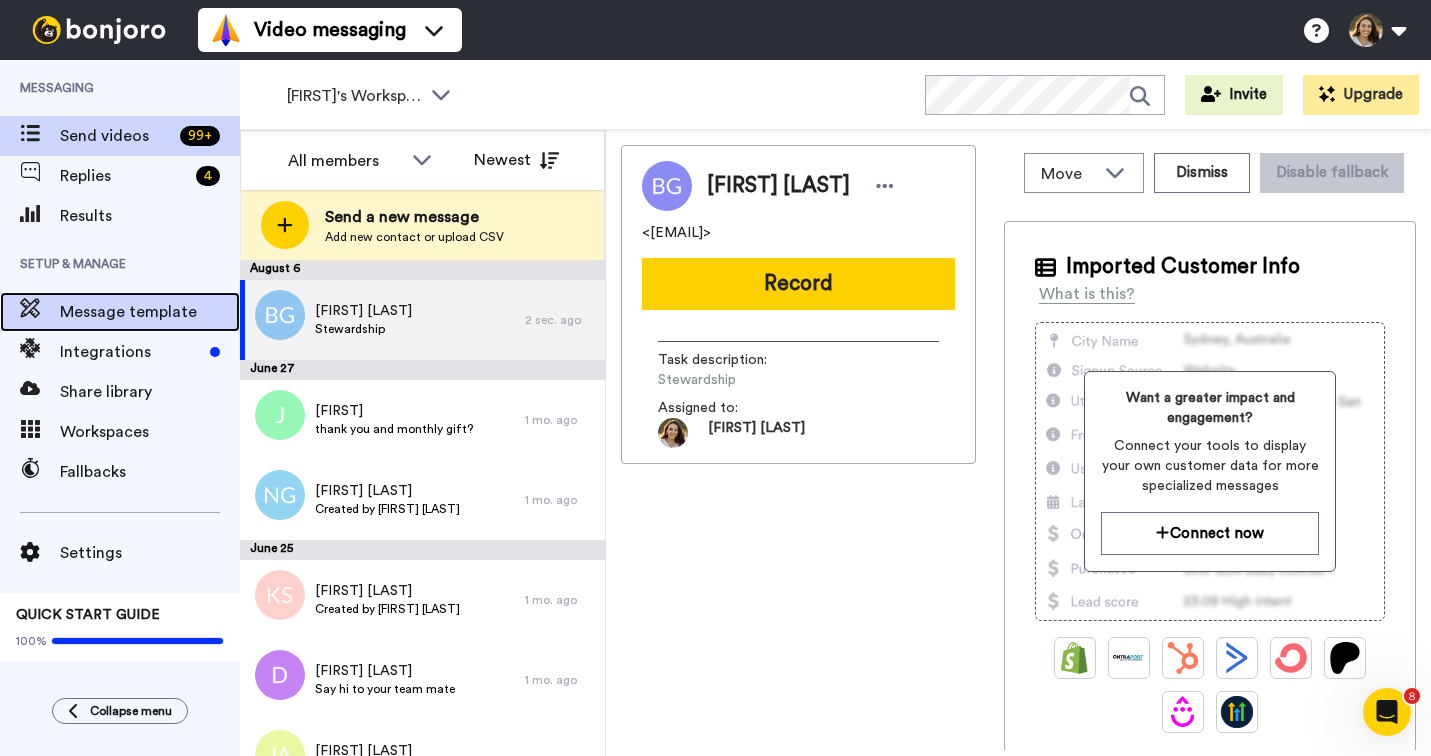 click on "Message template" at bounding box center (120, 312) 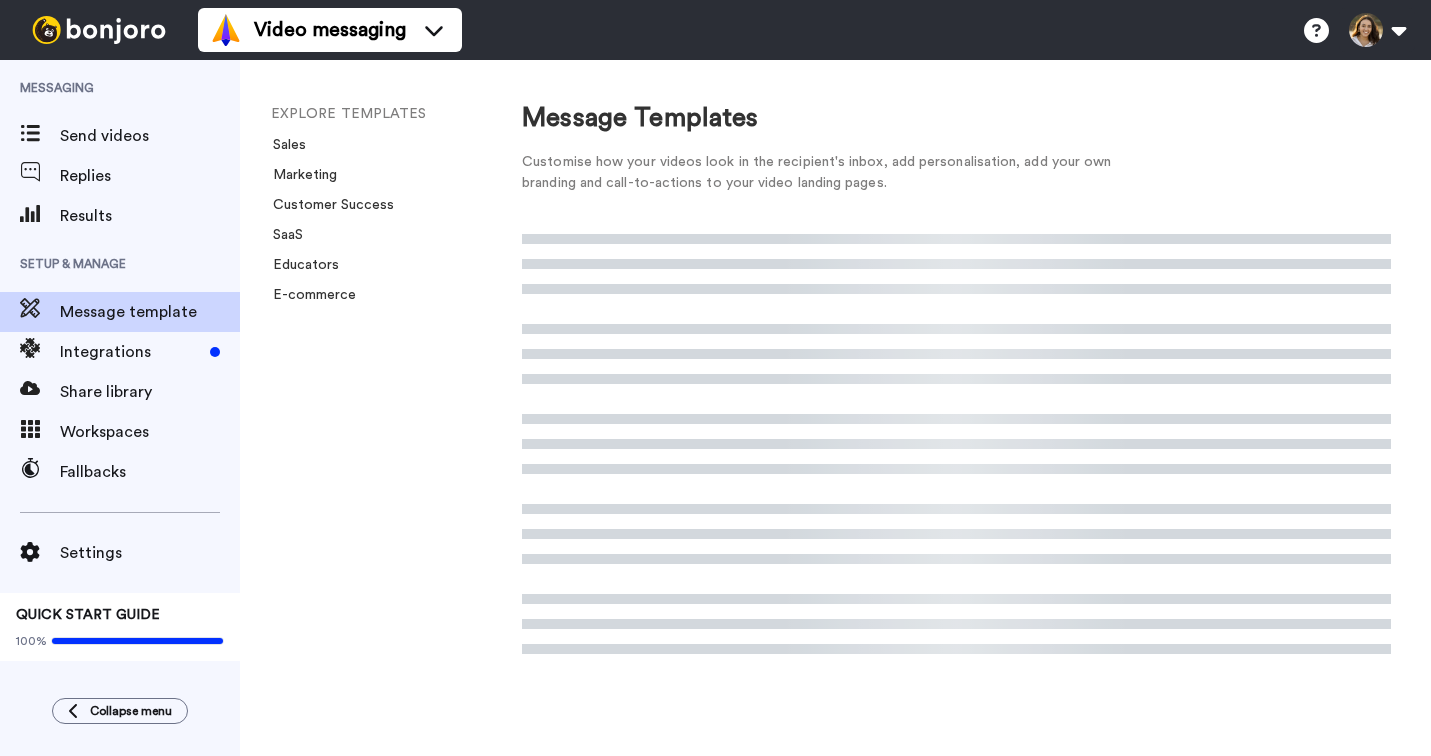 scroll, scrollTop: 0, scrollLeft: 0, axis: both 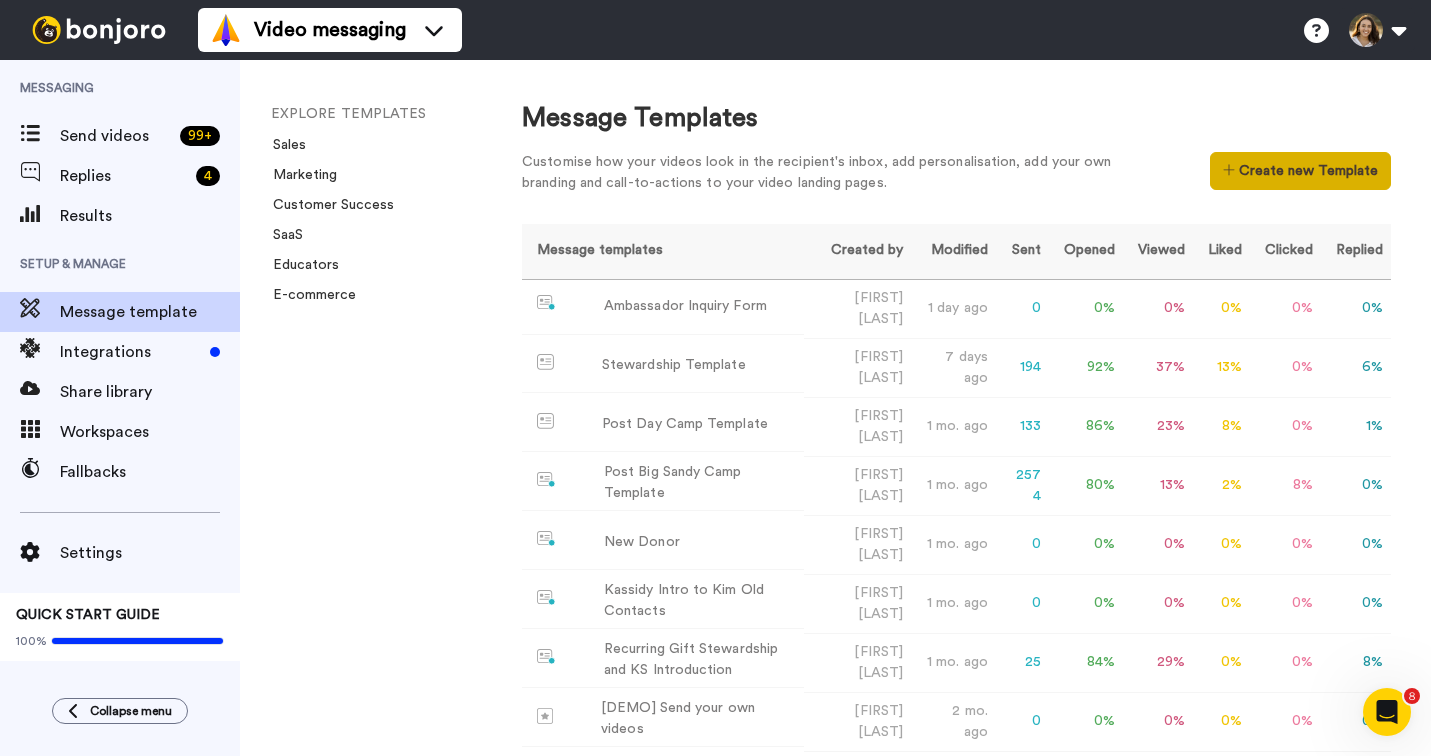 click on "Create new Template" at bounding box center (1300, 171) 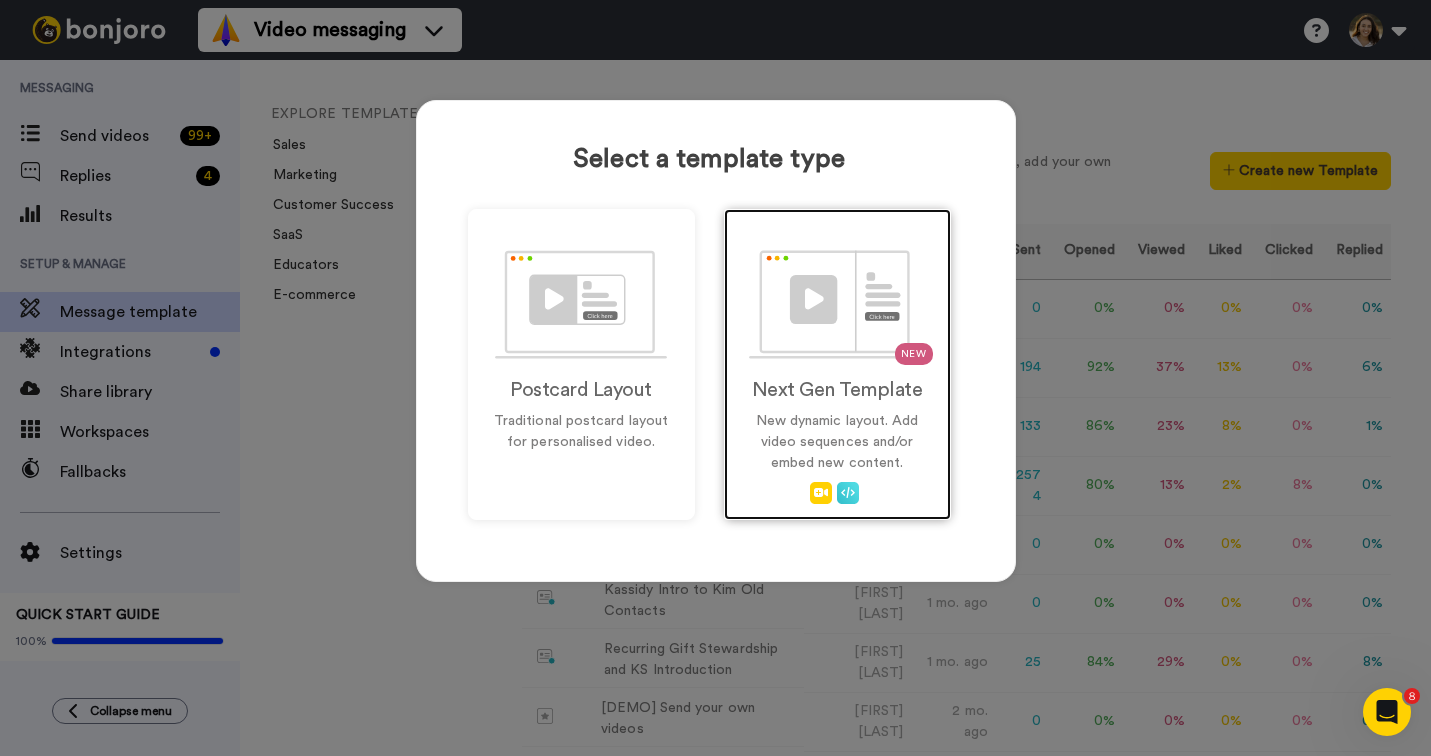 click at bounding box center [837, 304] 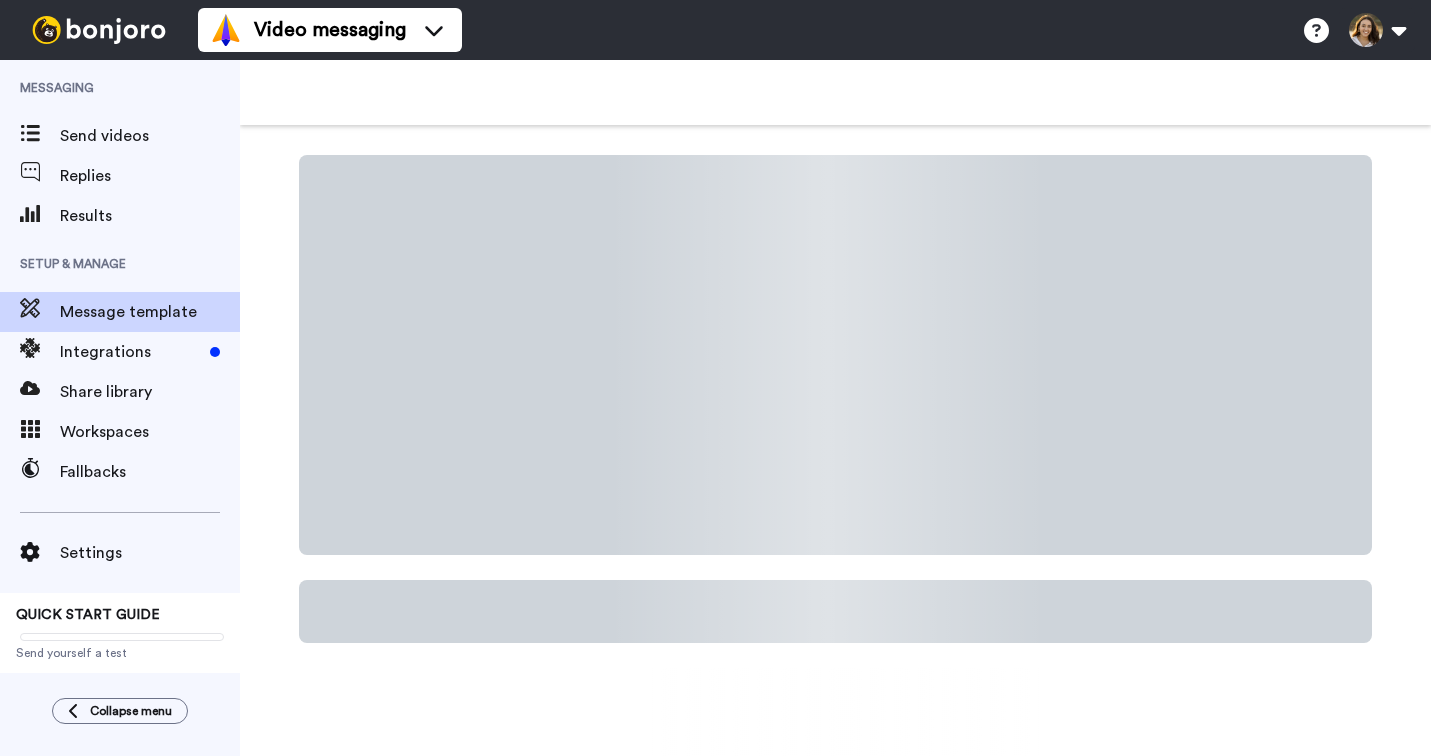 scroll, scrollTop: 0, scrollLeft: 0, axis: both 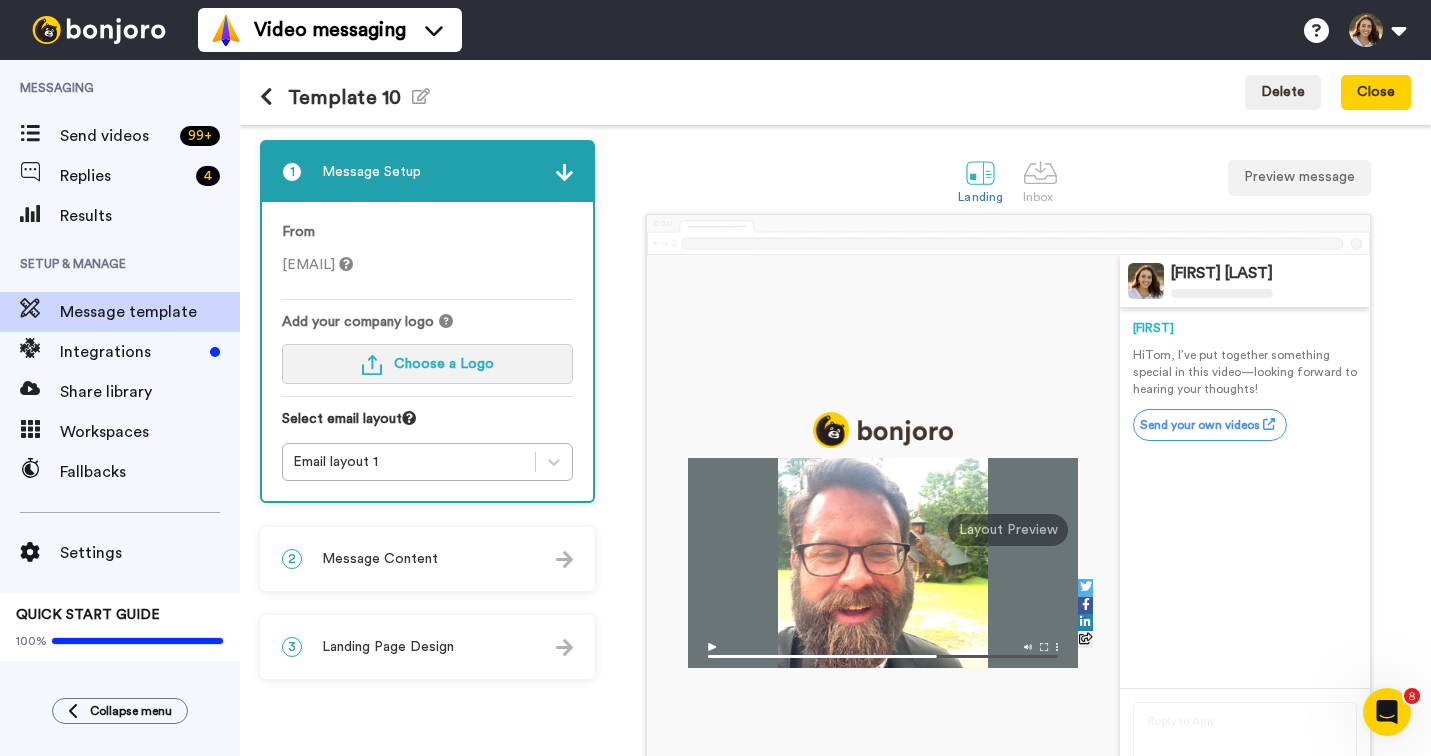 click on "Choose a Logo" at bounding box center [444, 364] 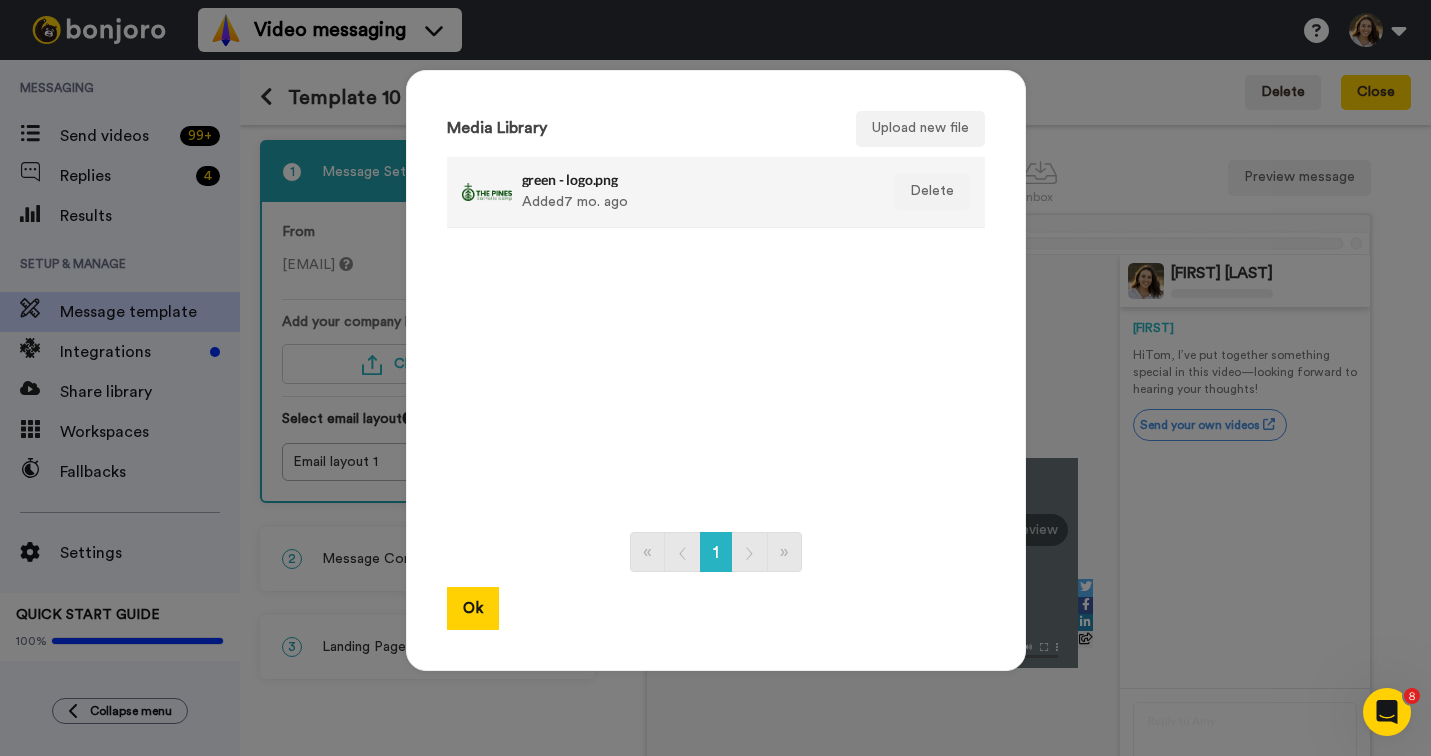 click on "green - logo.png Added  7 mo. ago" at bounding box center (694, 192) 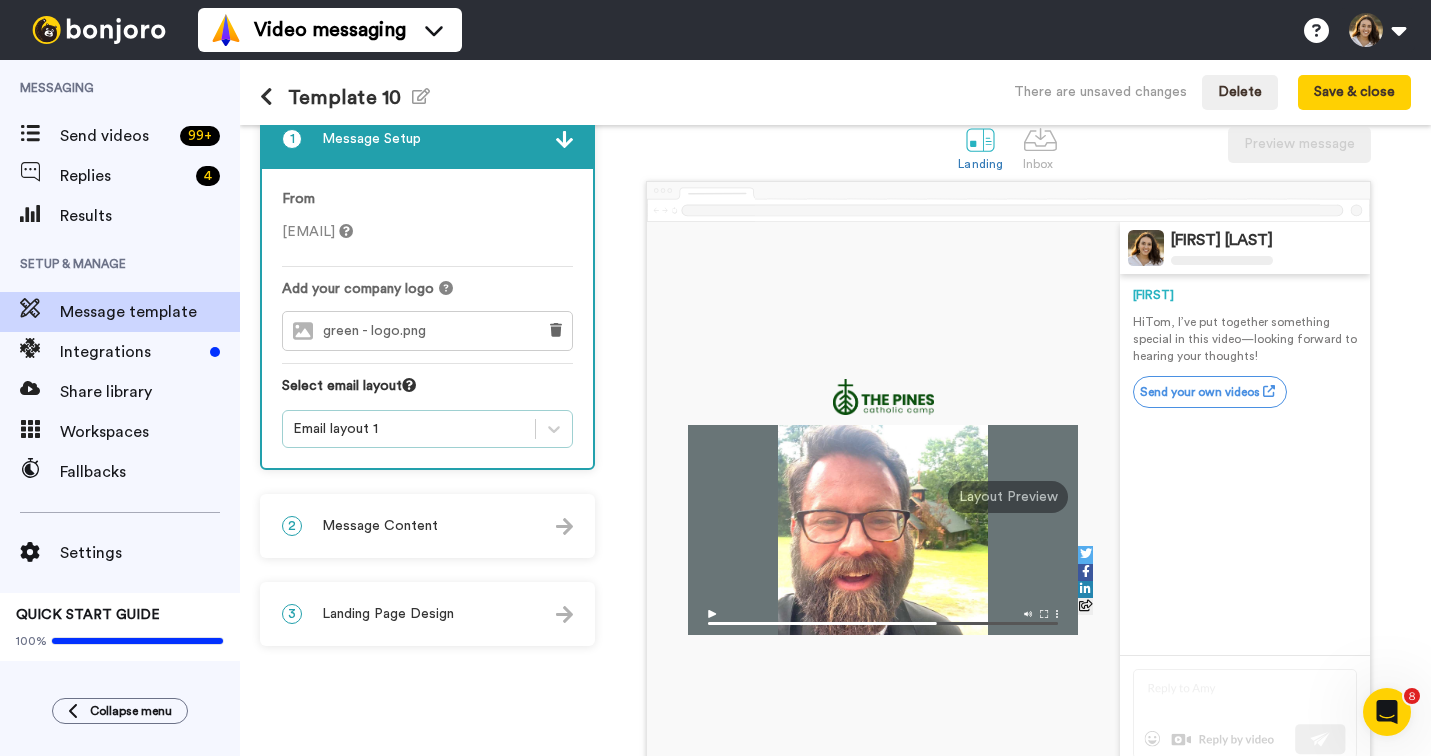 scroll, scrollTop: 103, scrollLeft: 0, axis: vertical 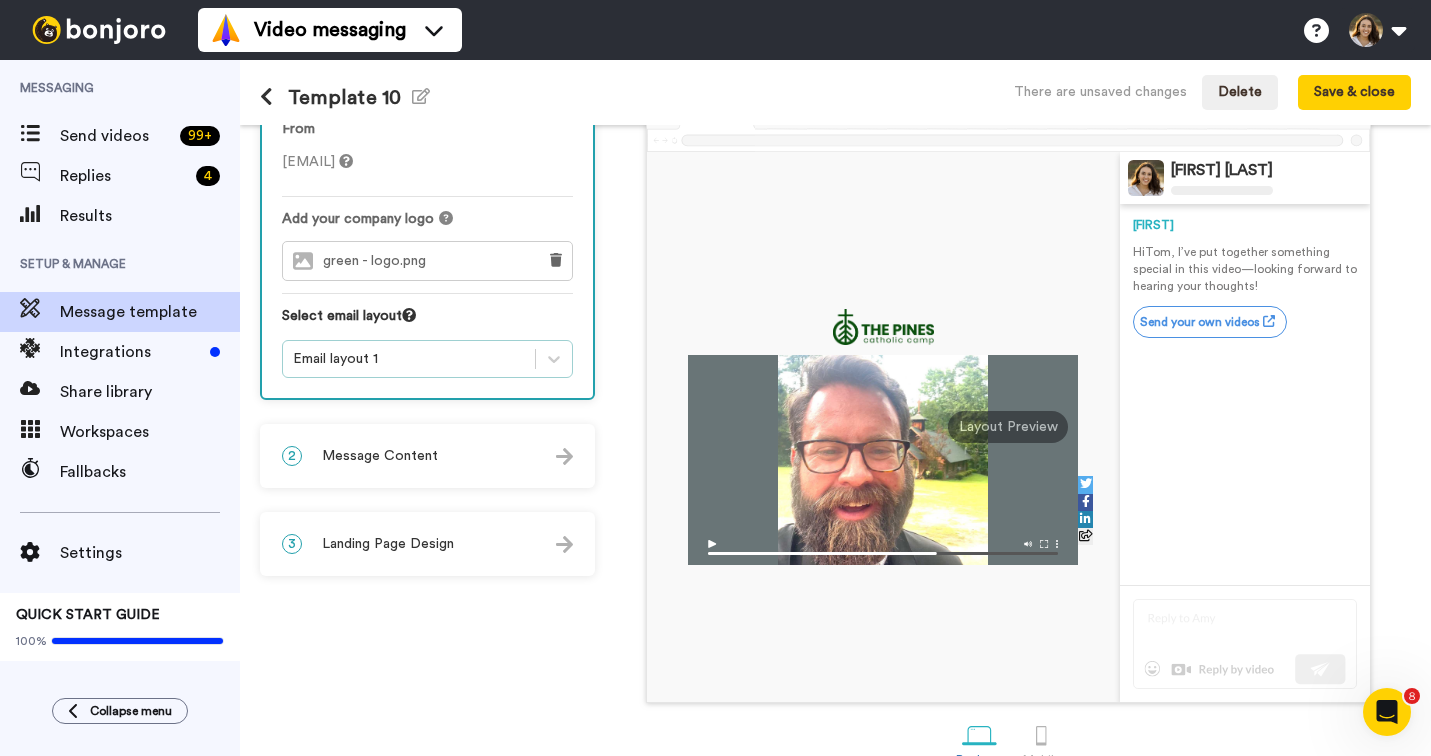 click on "2 Message Content" at bounding box center (427, 456) 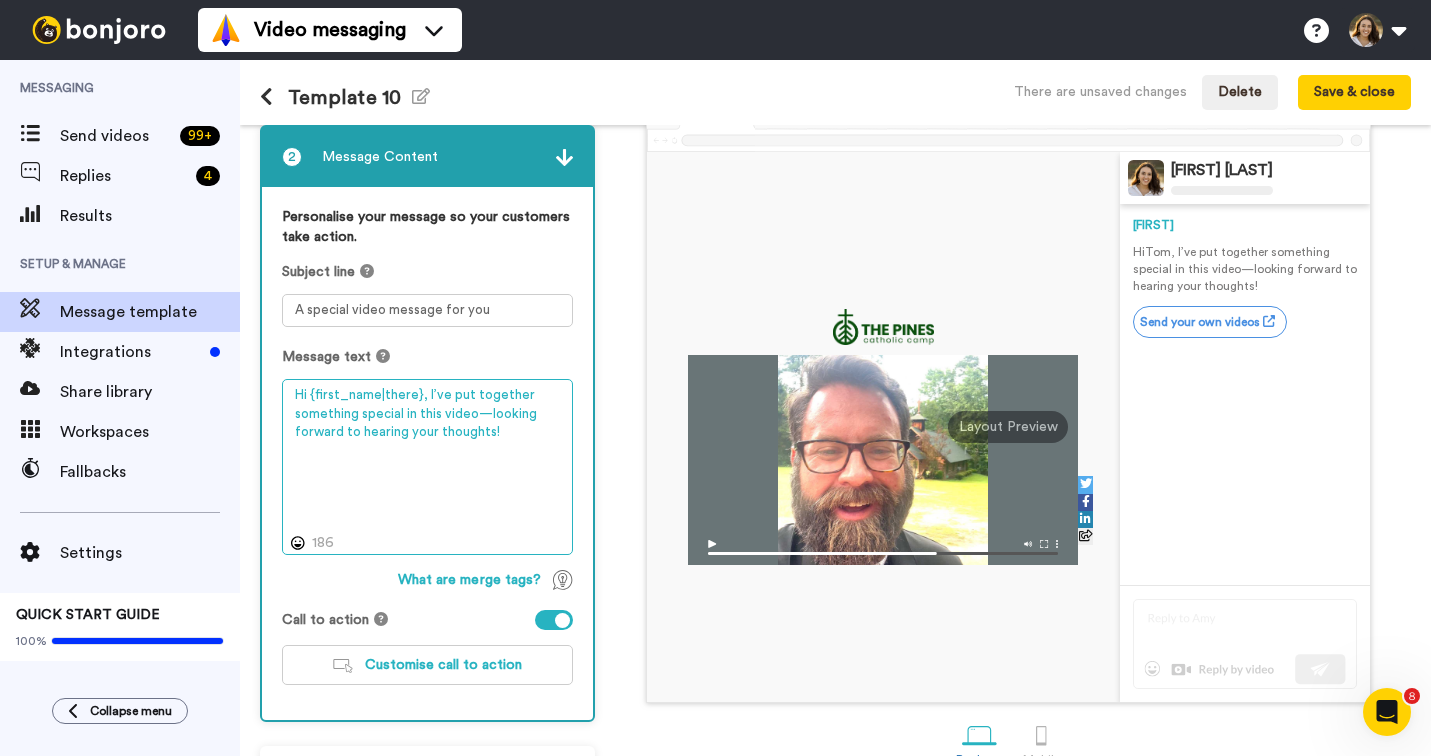 drag, startPoint x: 507, startPoint y: 451, endPoint x: 425, endPoint y: 398, distance: 97.637085 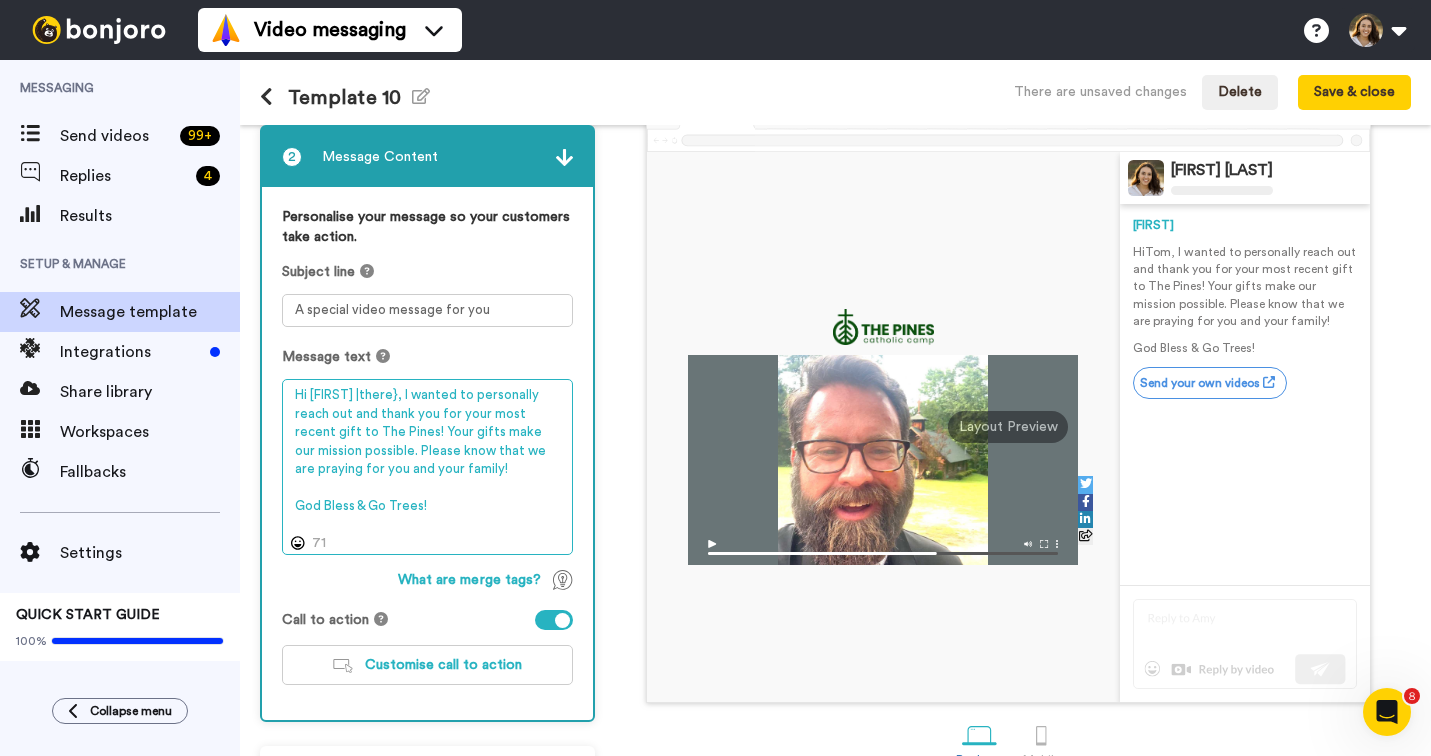 click on "Hi [FIRST] |there}, I wanted to personally reach out and thank you for your most recent gift to The Pines! Your gifts make our mission possible. Please know that we are praying for you and your family!
God Bless & Go Trees!" at bounding box center (427, 467) 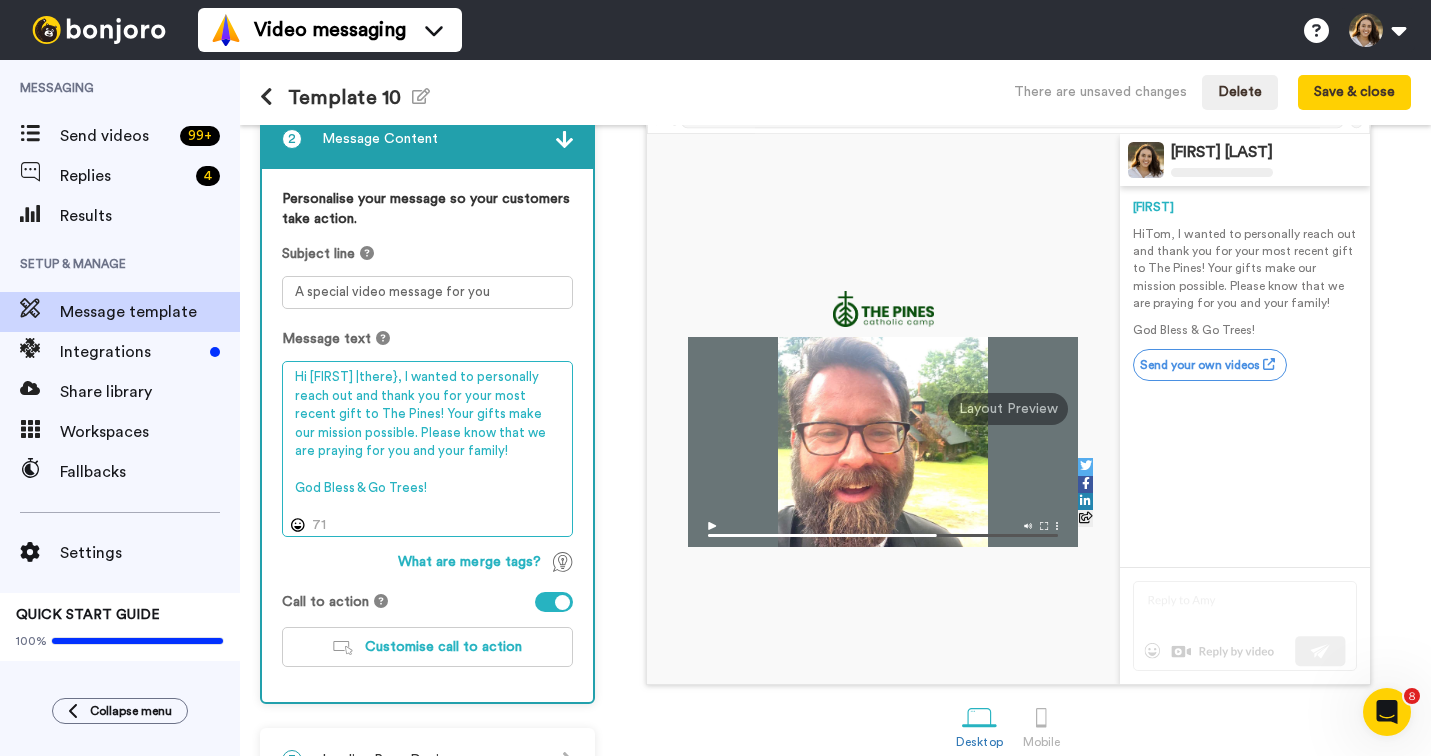 scroll, scrollTop: 124, scrollLeft: 0, axis: vertical 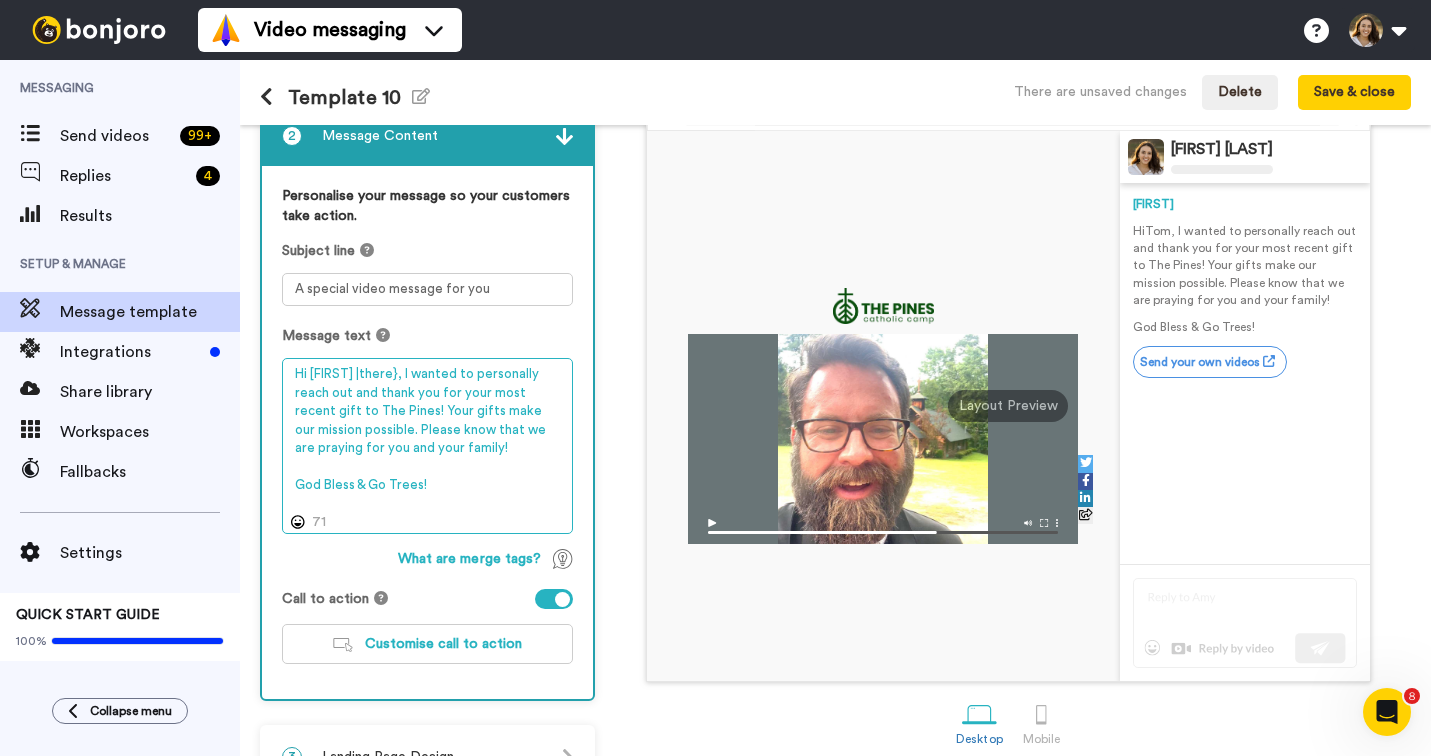 type on "Hi [FIRST] |there}, I wanted to personally reach out and thank you for your most recent gift to The Pines! Your gifts make our mission possible. Please know that we are praying for you and your family!
God Bless & Go Trees!" 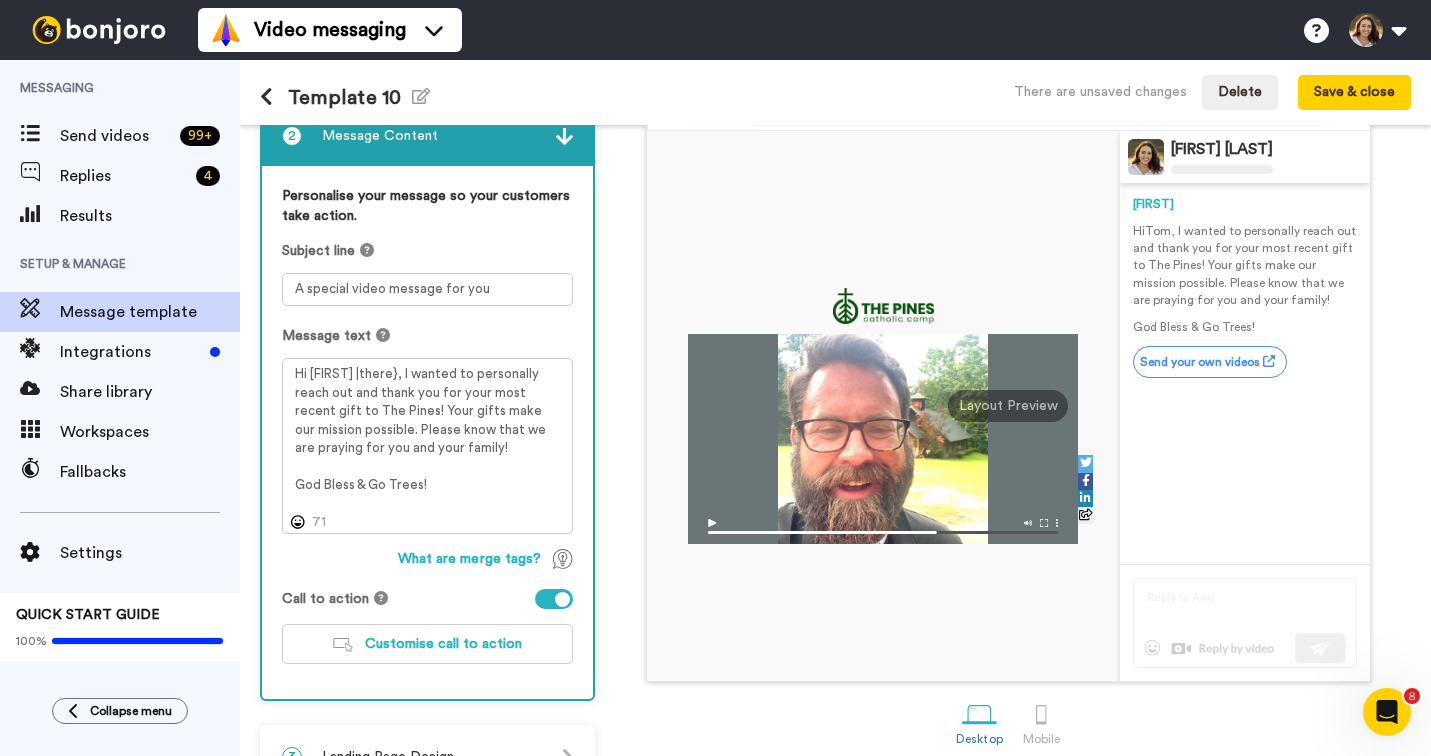 click at bounding box center [562, 599] 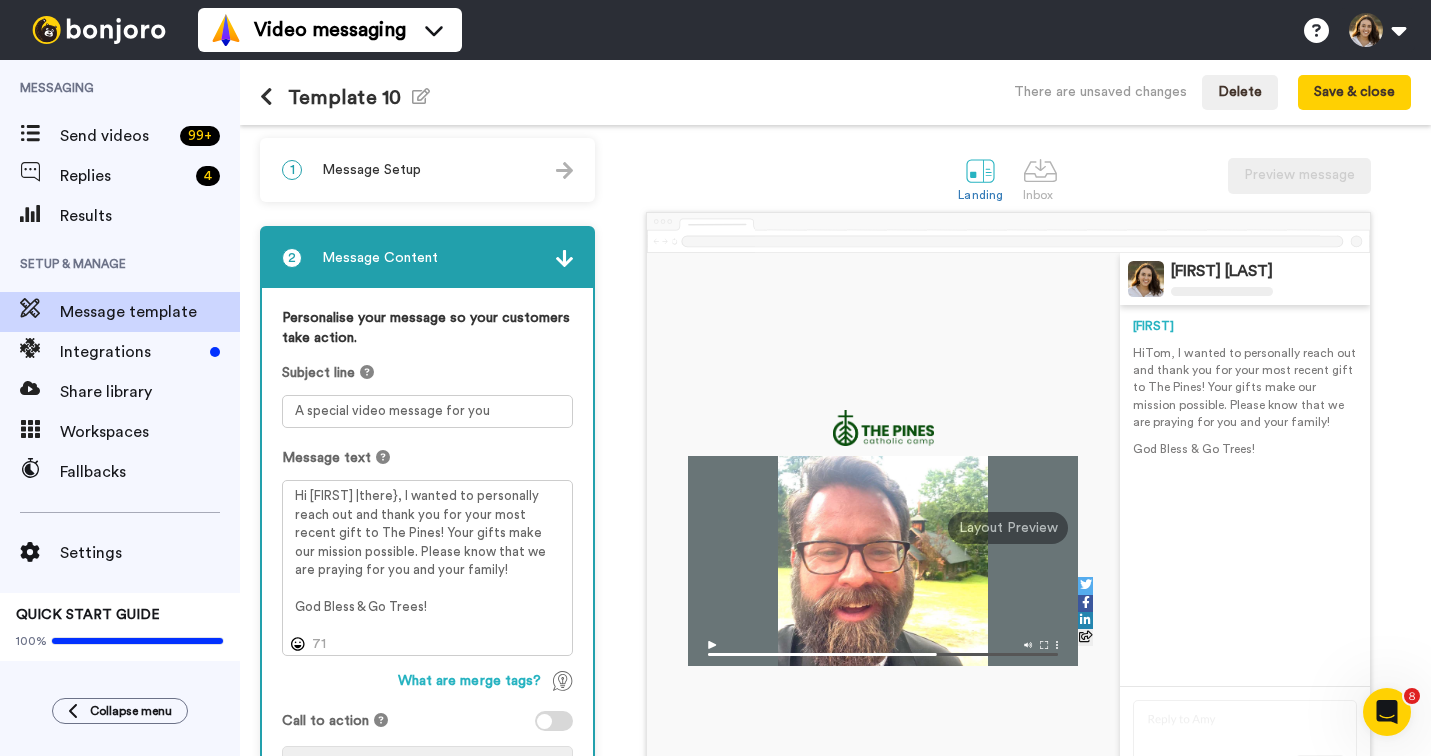scroll, scrollTop: 0, scrollLeft: 0, axis: both 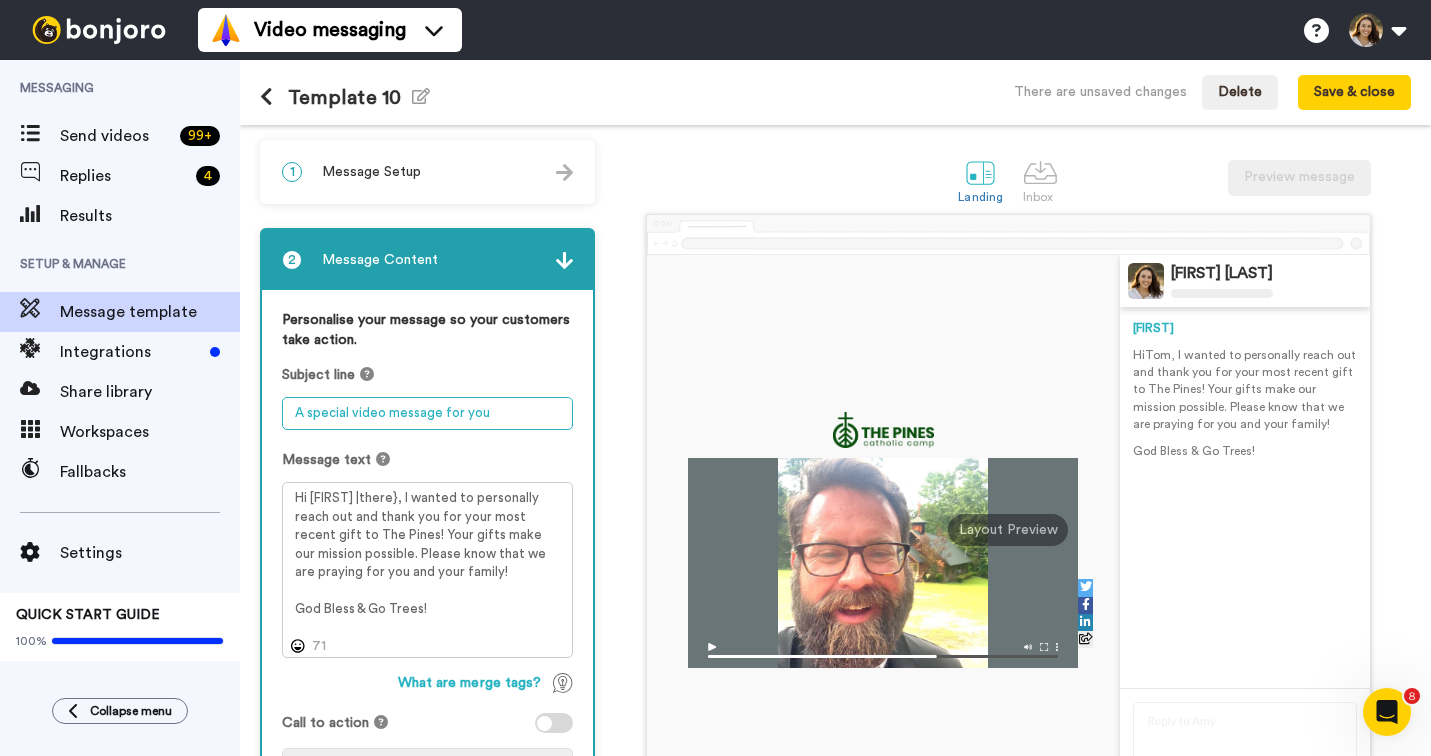 click on "A special video message for you" at bounding box center (427, 413) 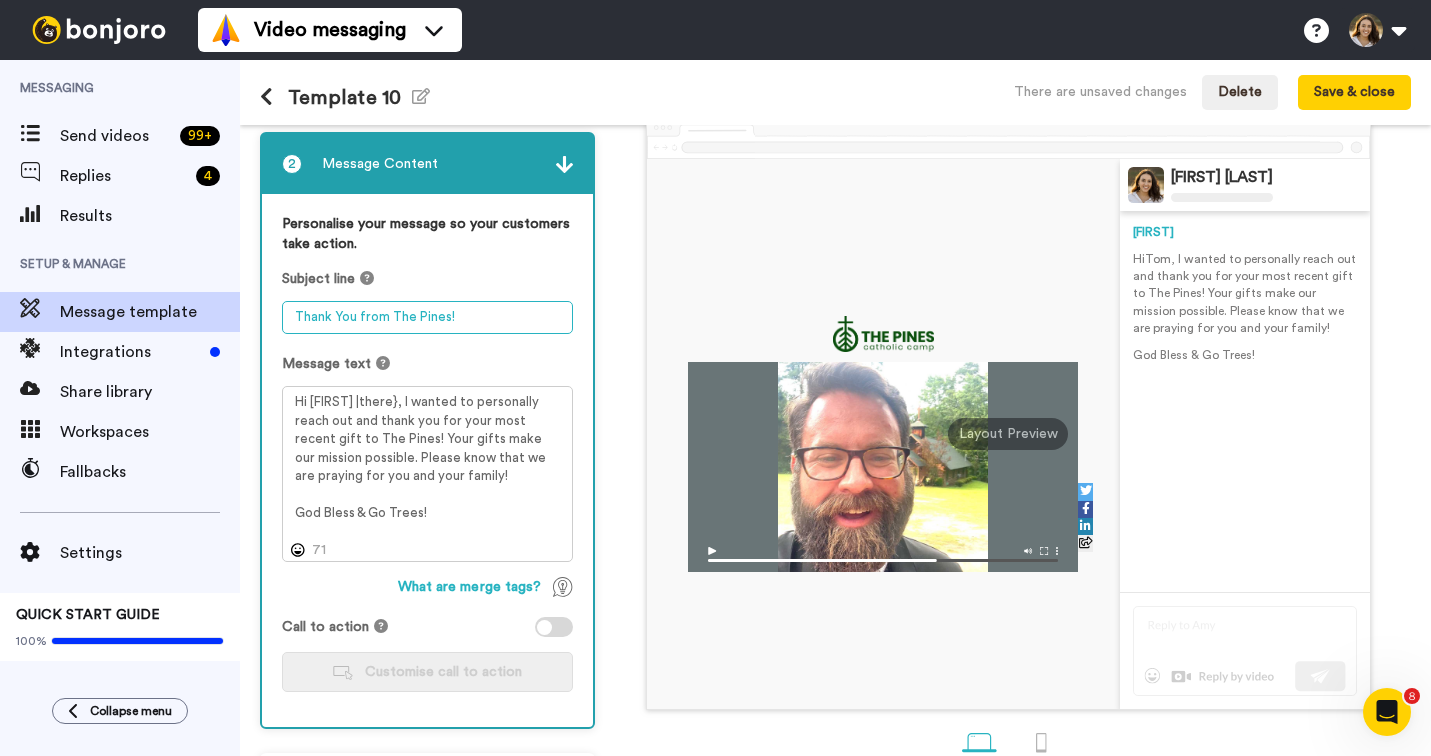 scroll, scrollTop: 172, scrollLeft: 0, axis: vertical 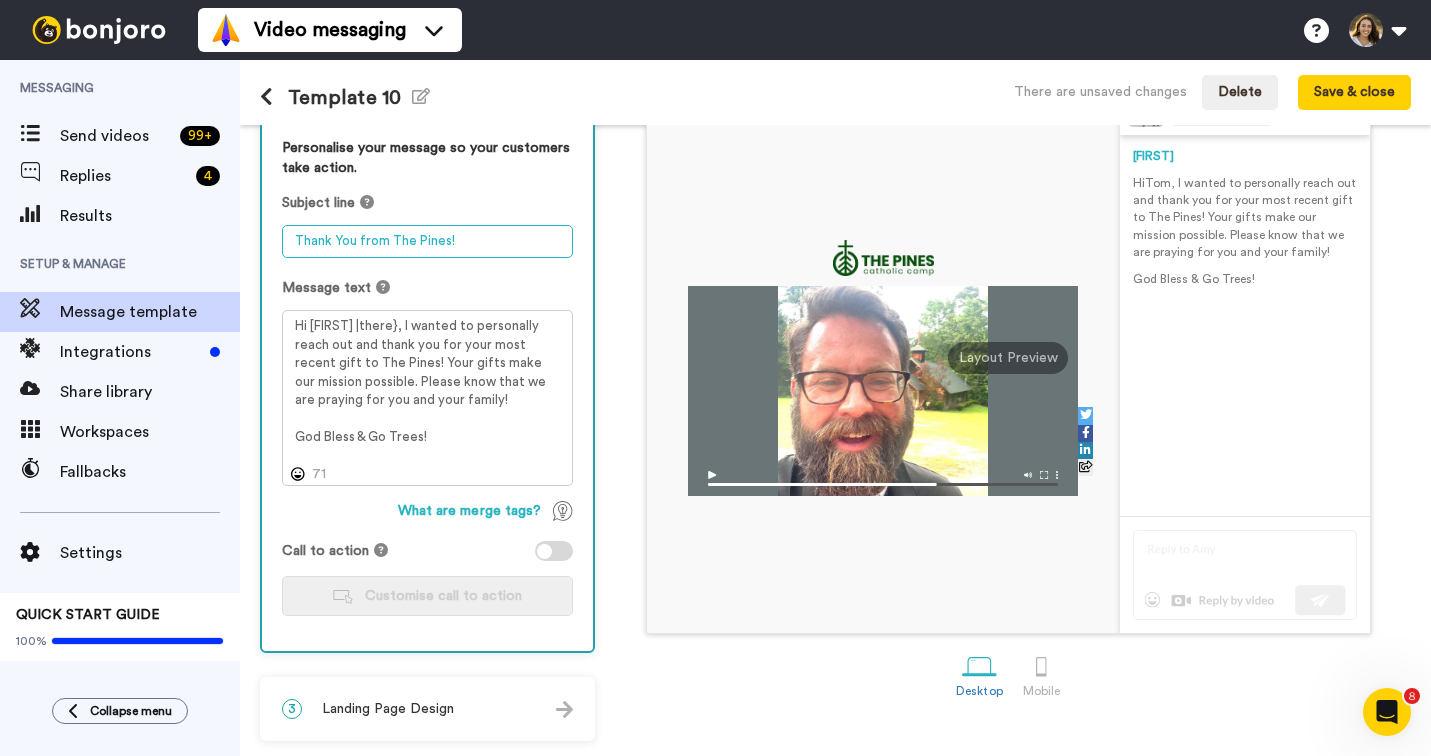 type on "Thank You from The Pines!" 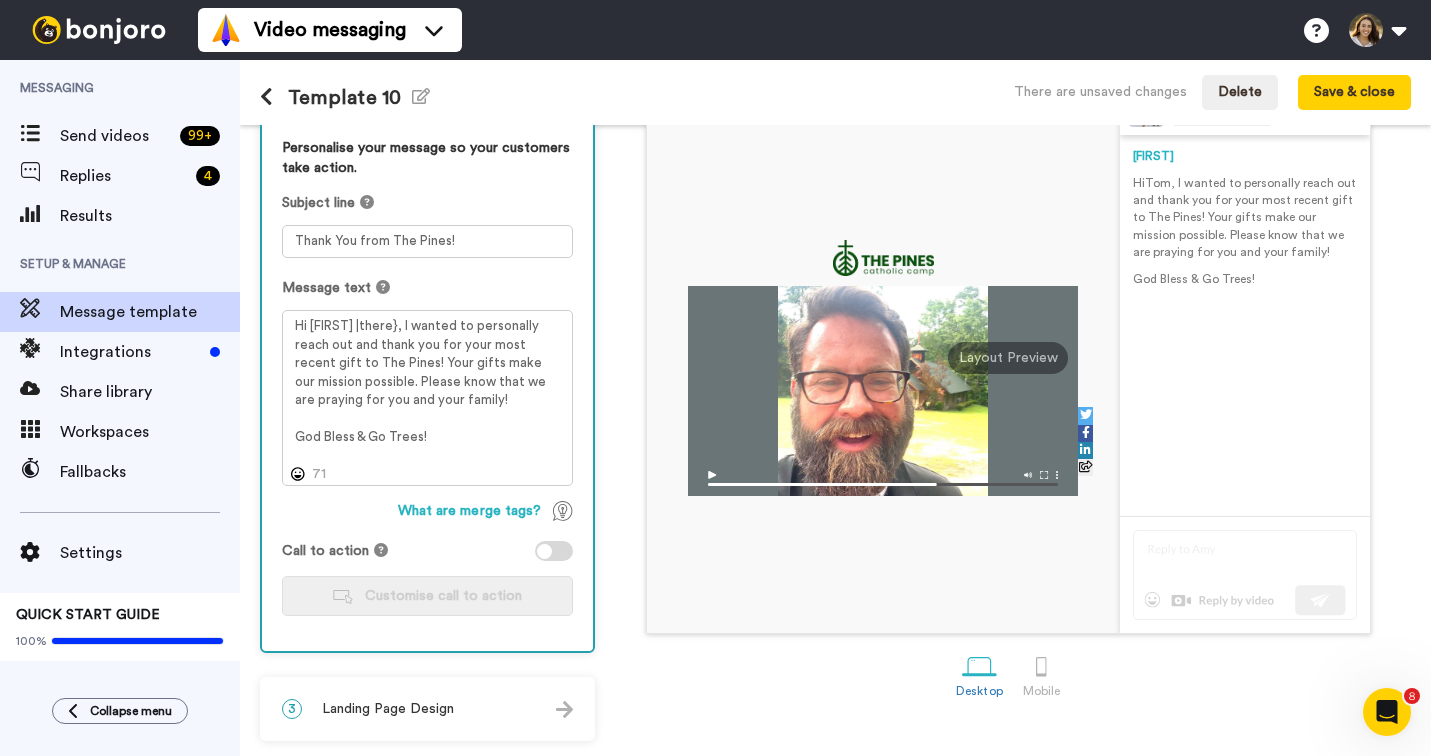 click on "3 Landing Page Design" at bounding box center (427, 709) 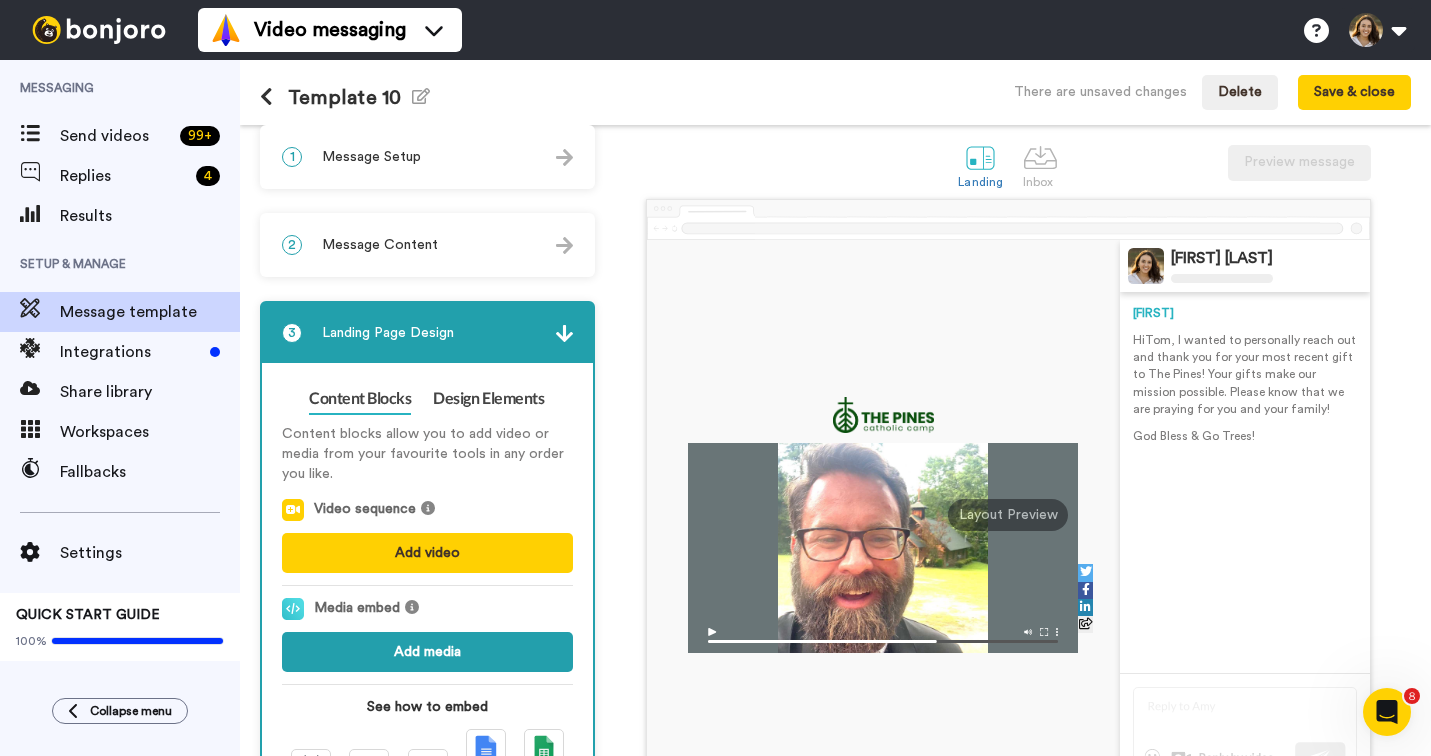 scroll, scrollTop: 0, scrollLeft: 0, axis: both 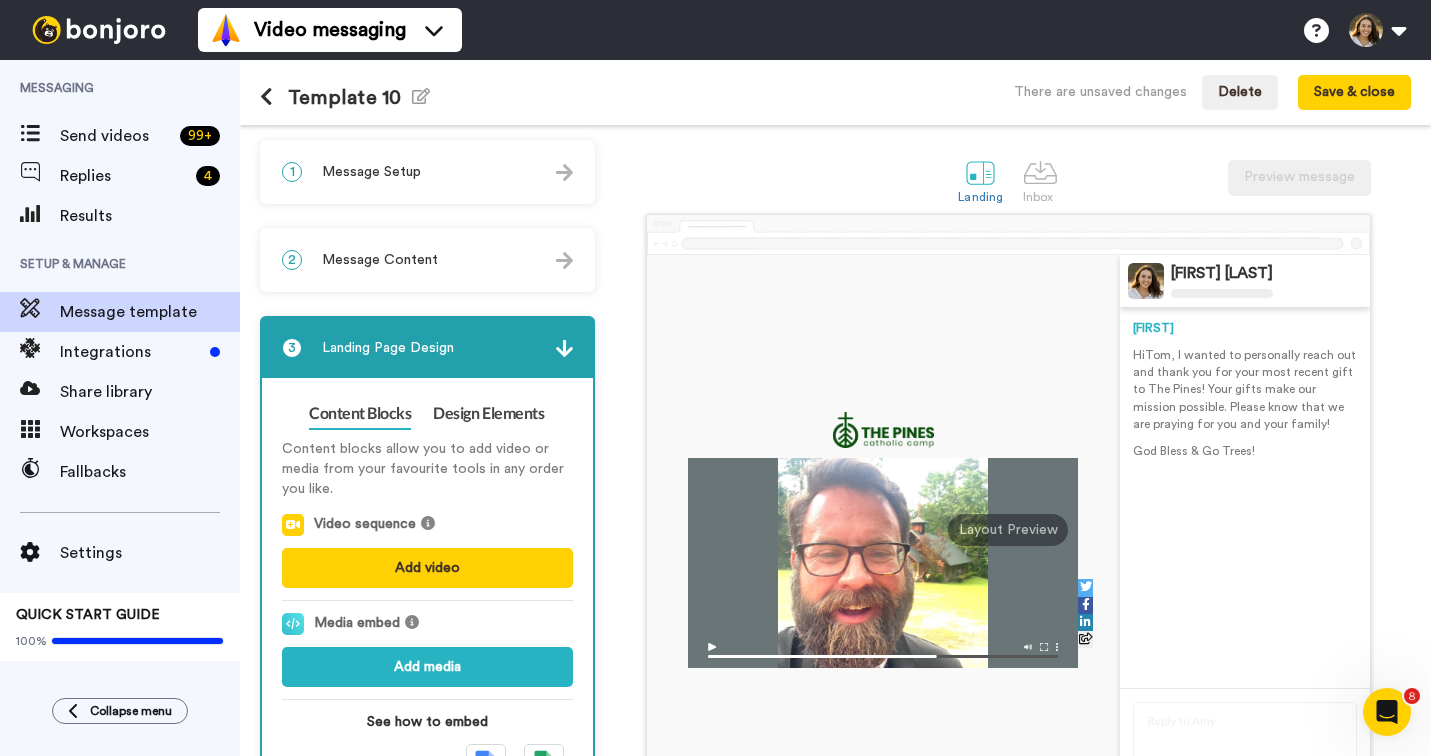click on "3 Landing Page Design" at bounding box center (427, 348) 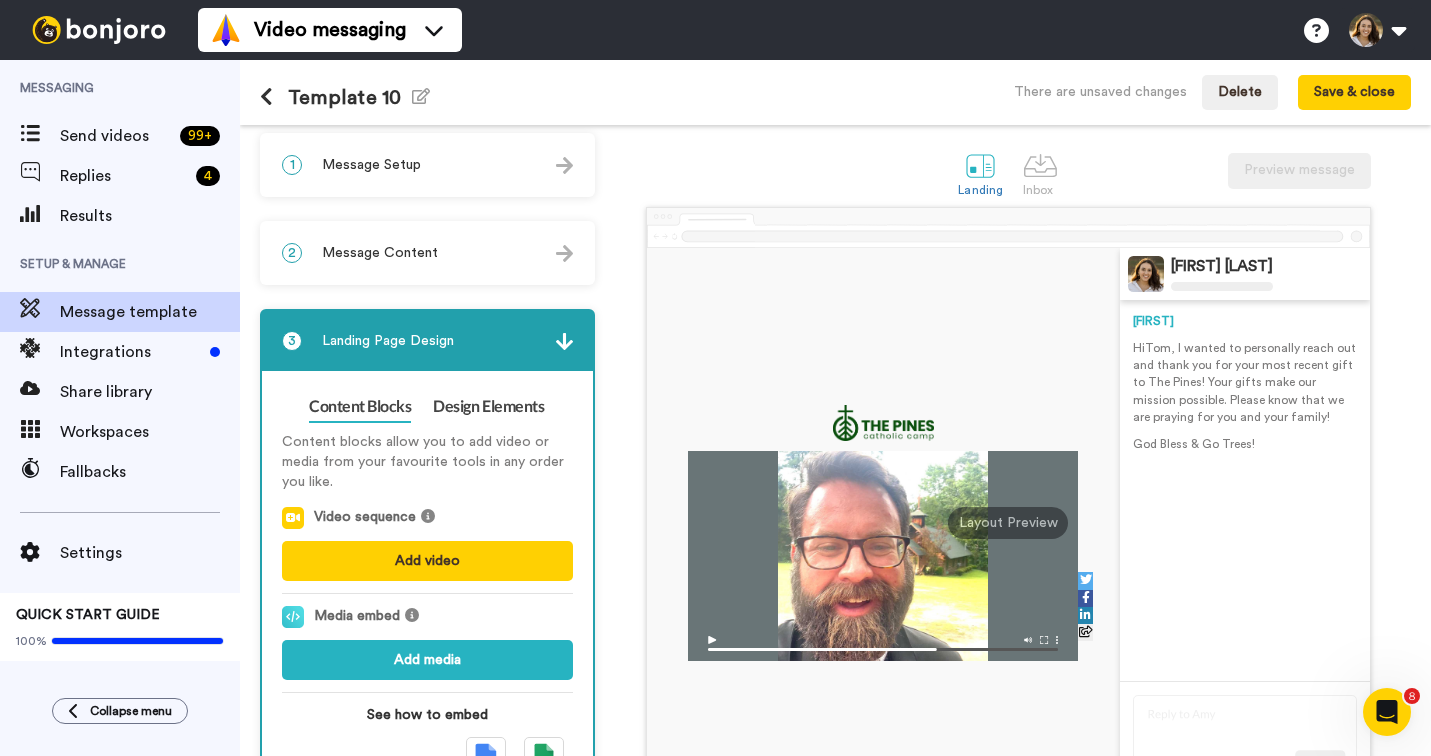 scroll, scrollTop: 0, scrollLeft: 0, axis: both 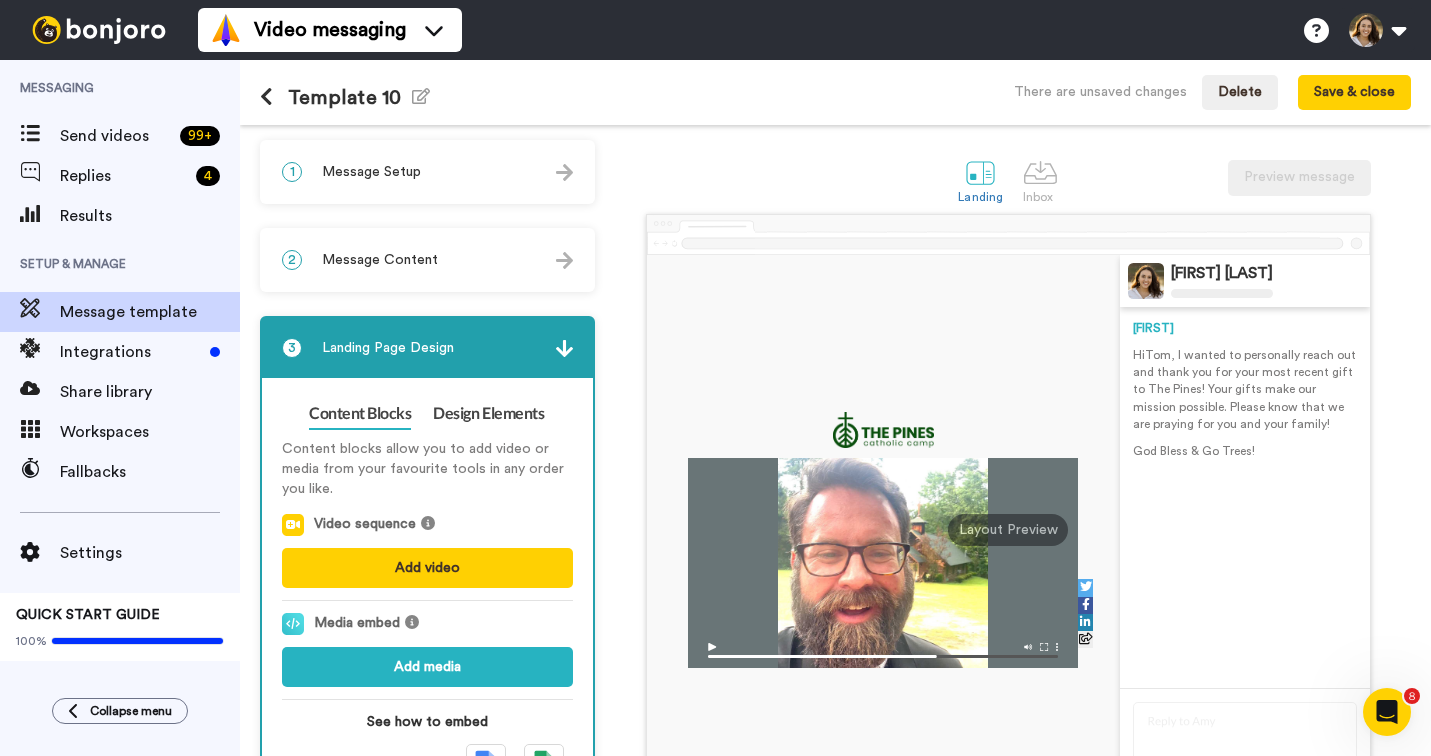click on "Template 10   Edit name" at bounding box center (345, 97) 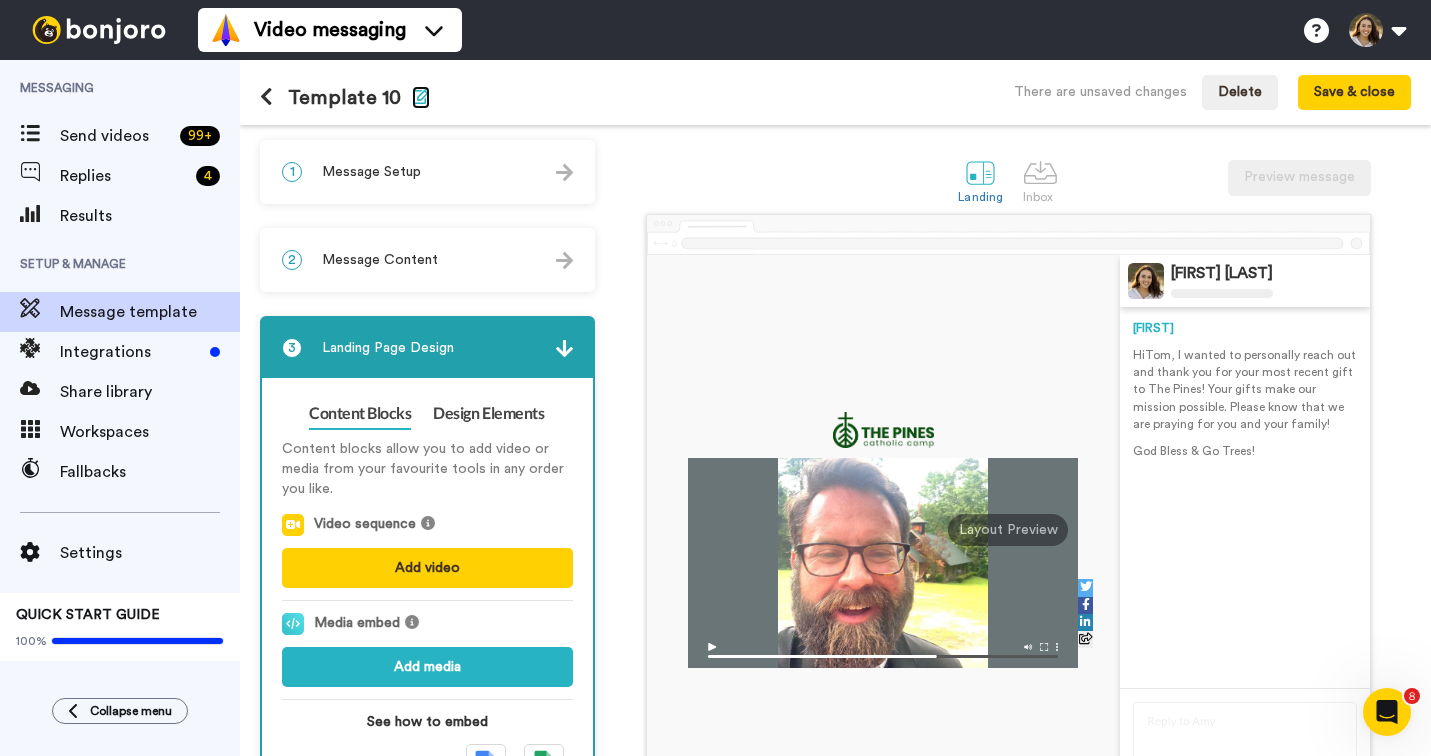 click at bounding box center (421, 96) 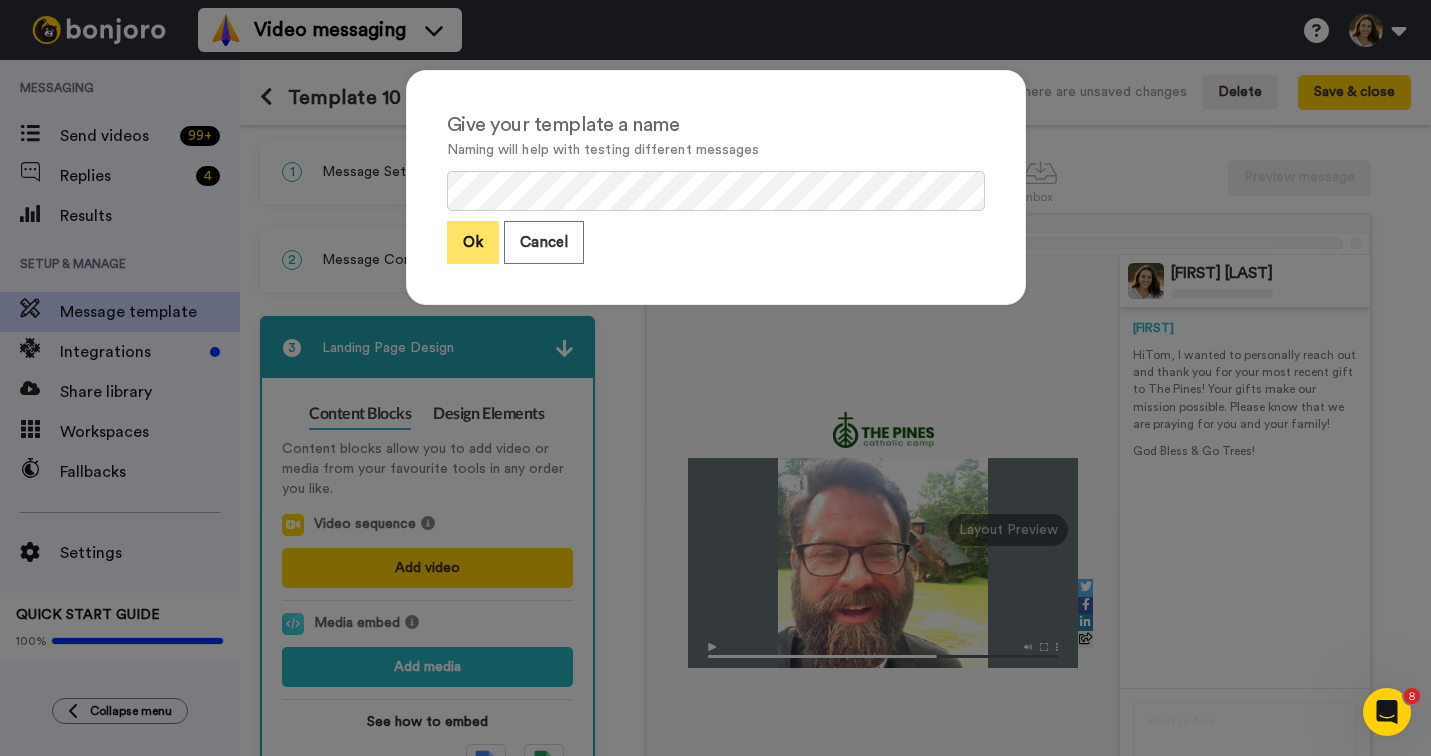click on "Ok" at bounding box center (473, 242) 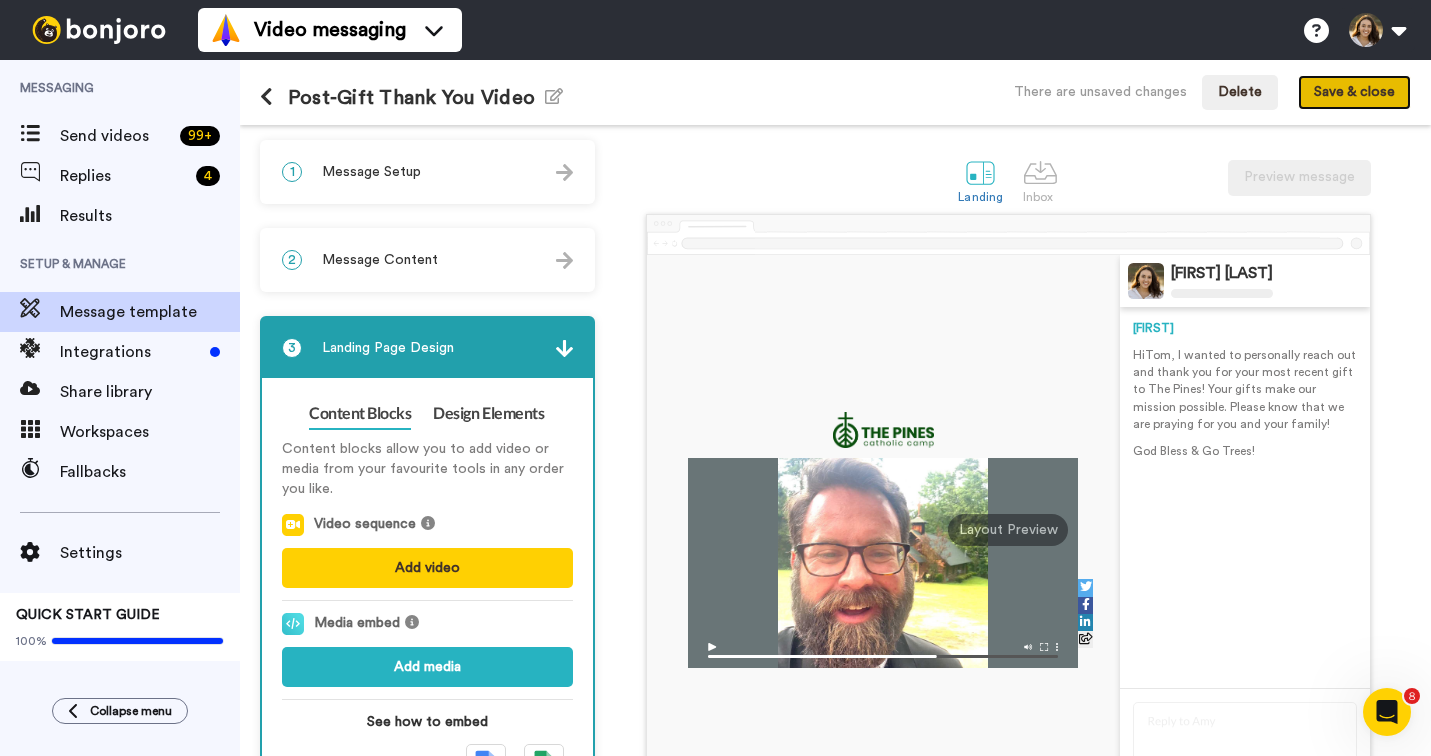click on "Save & close" at bounding box center (1354, 93) 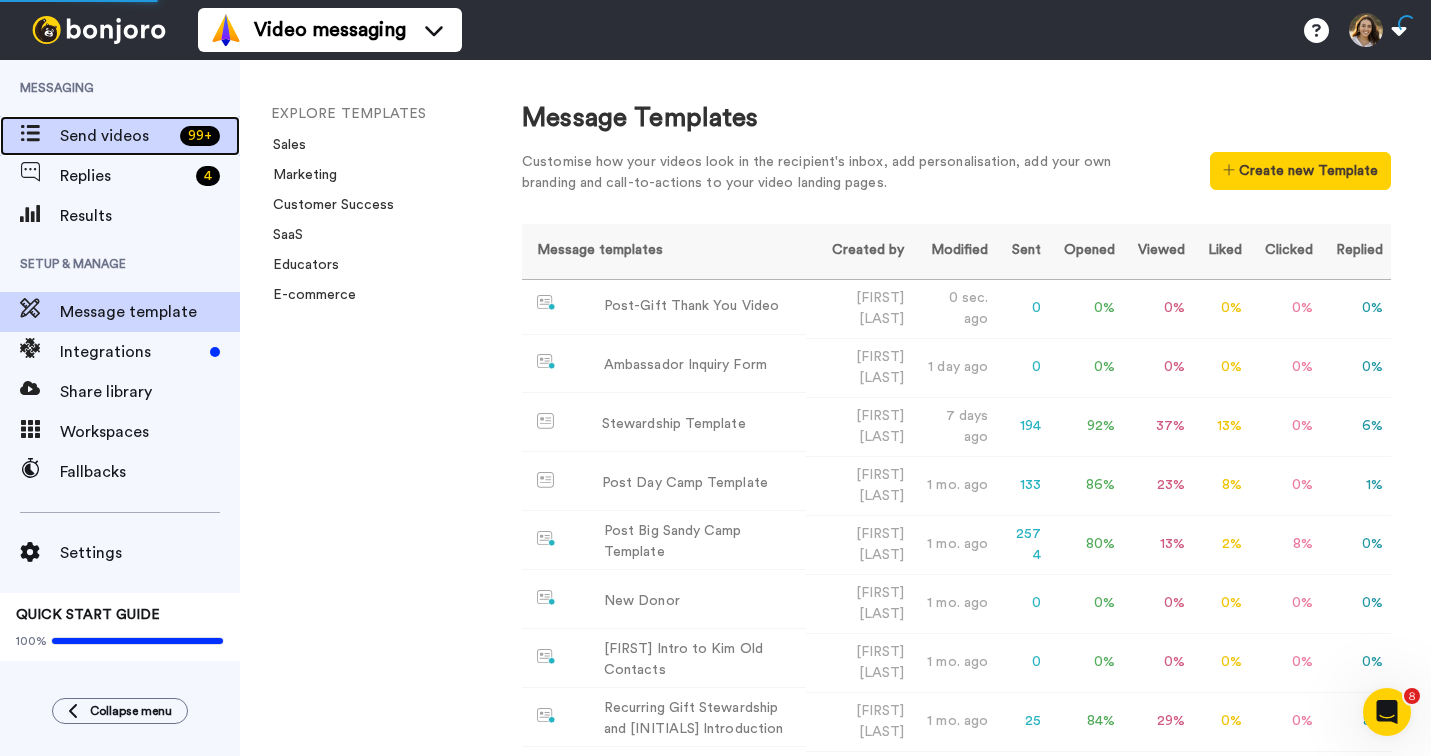 click on "Send videos" at bounding box center (116, 136) 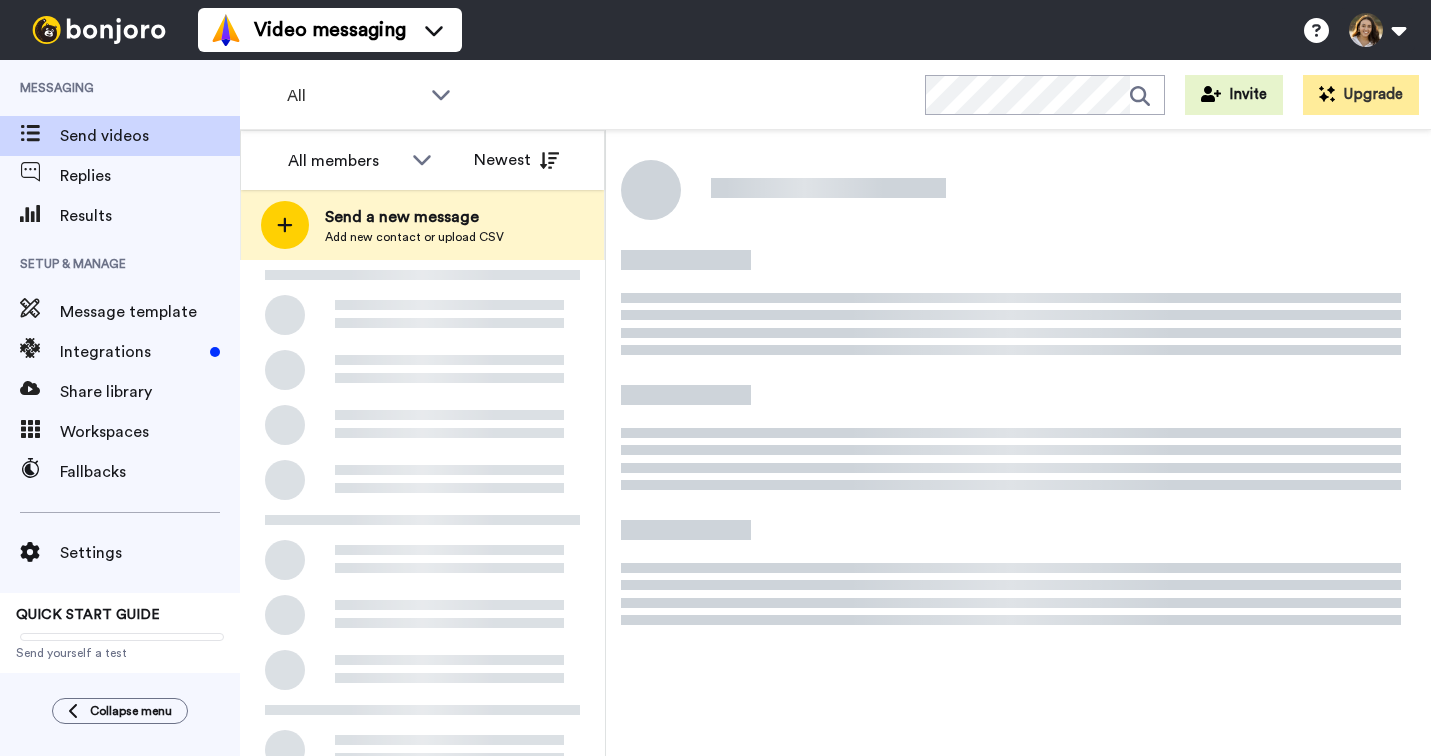 scroll, scrollTop: 0, scrollLeft: 0, axis: both 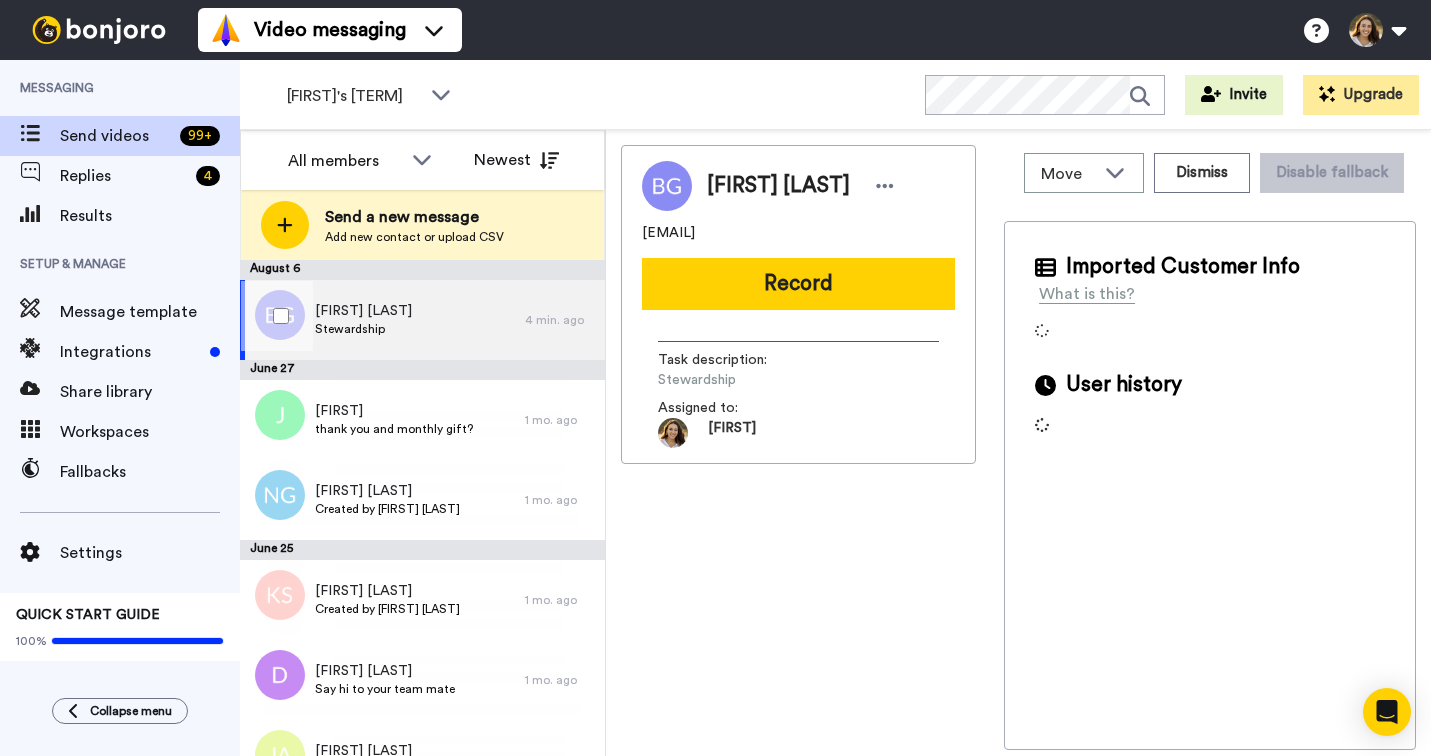 click on "Brian Giles Stewardship" at bounding box center [382, 320] 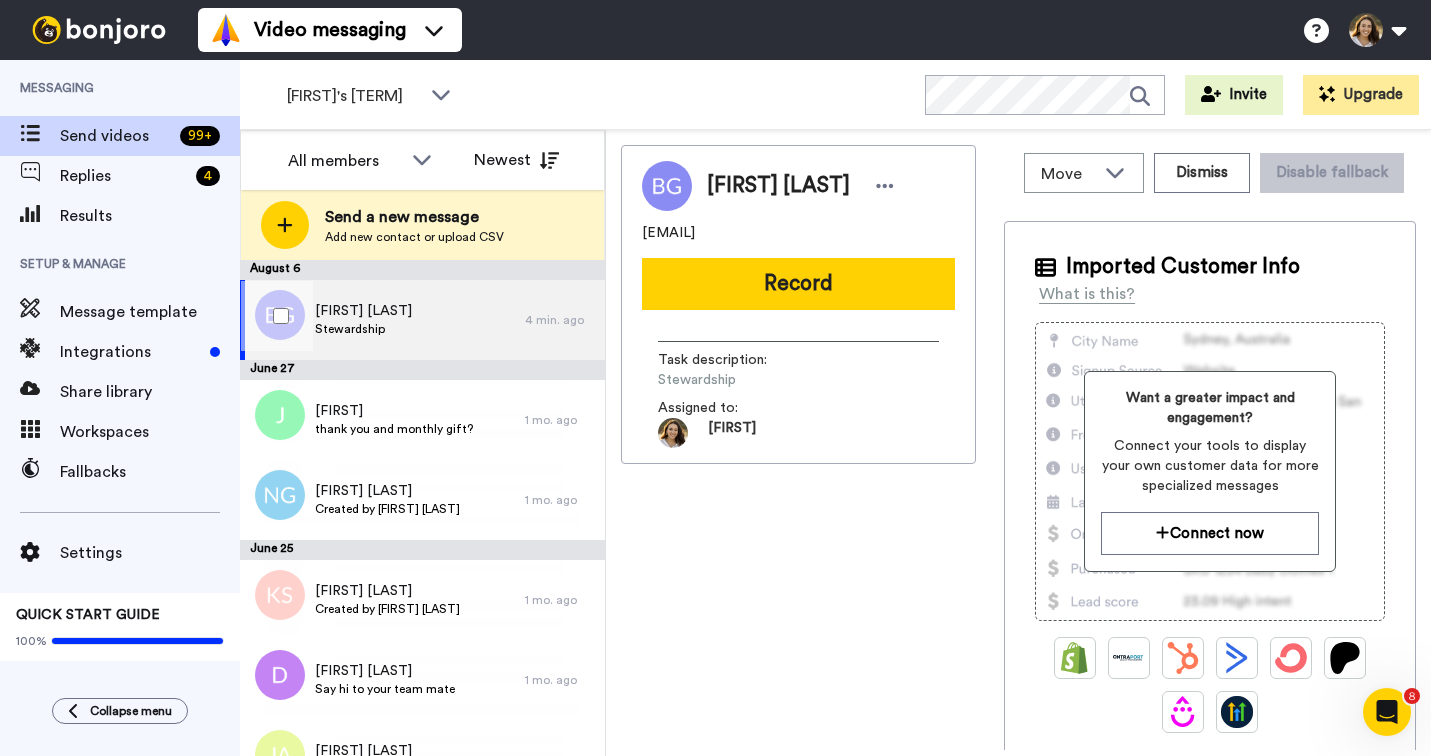 scroll, scrollTop: 0, scrollLeft: 0, axis: both 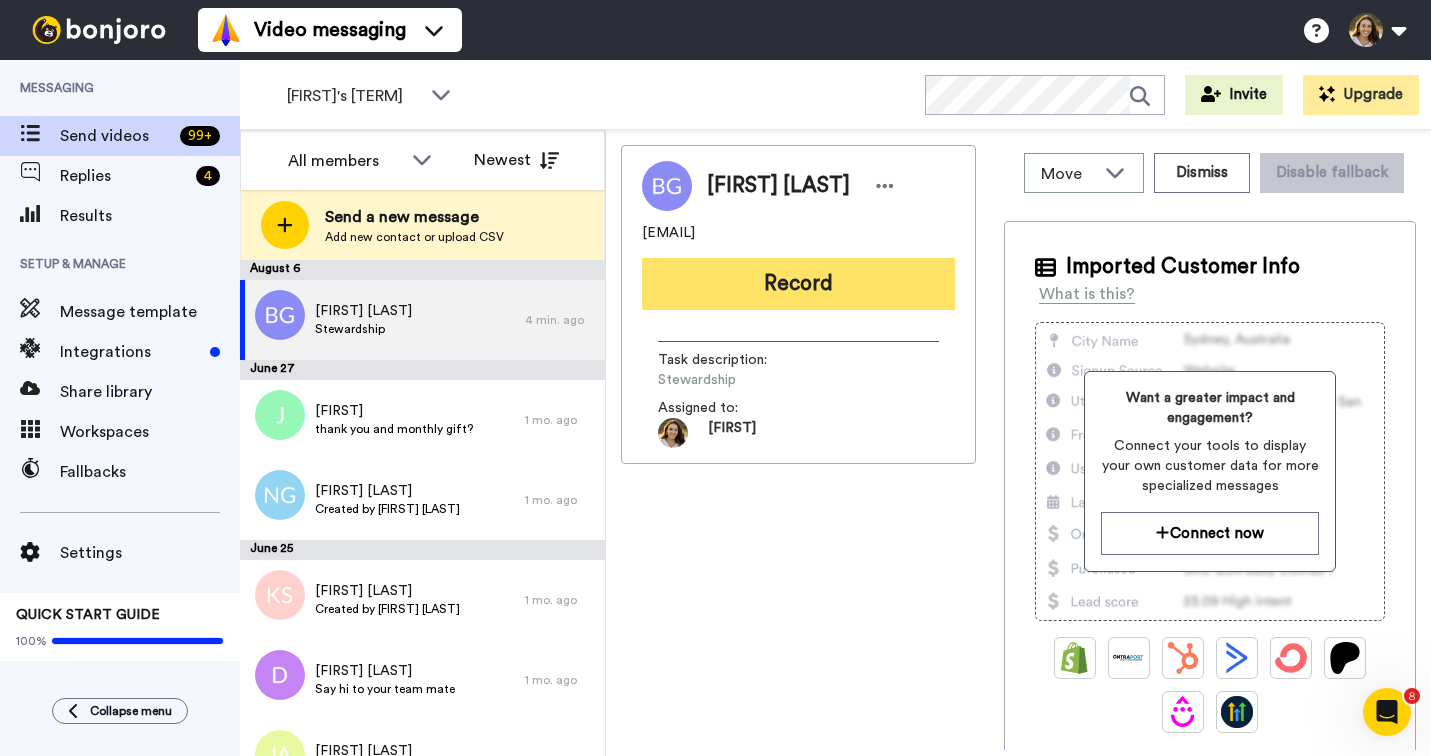 click on "Record" at bounding box center [798, 284] 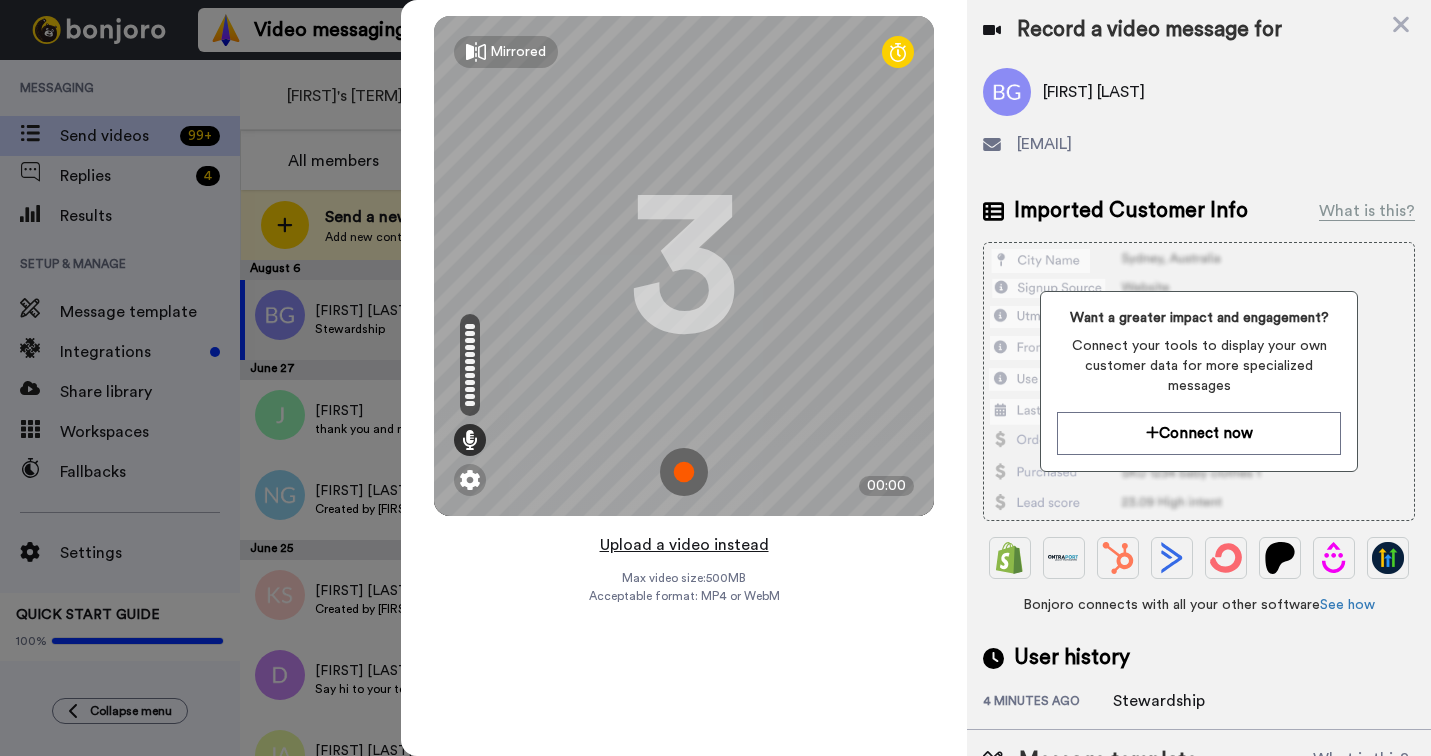 click on "Upload a video instead" at bounding box center [684, 545] 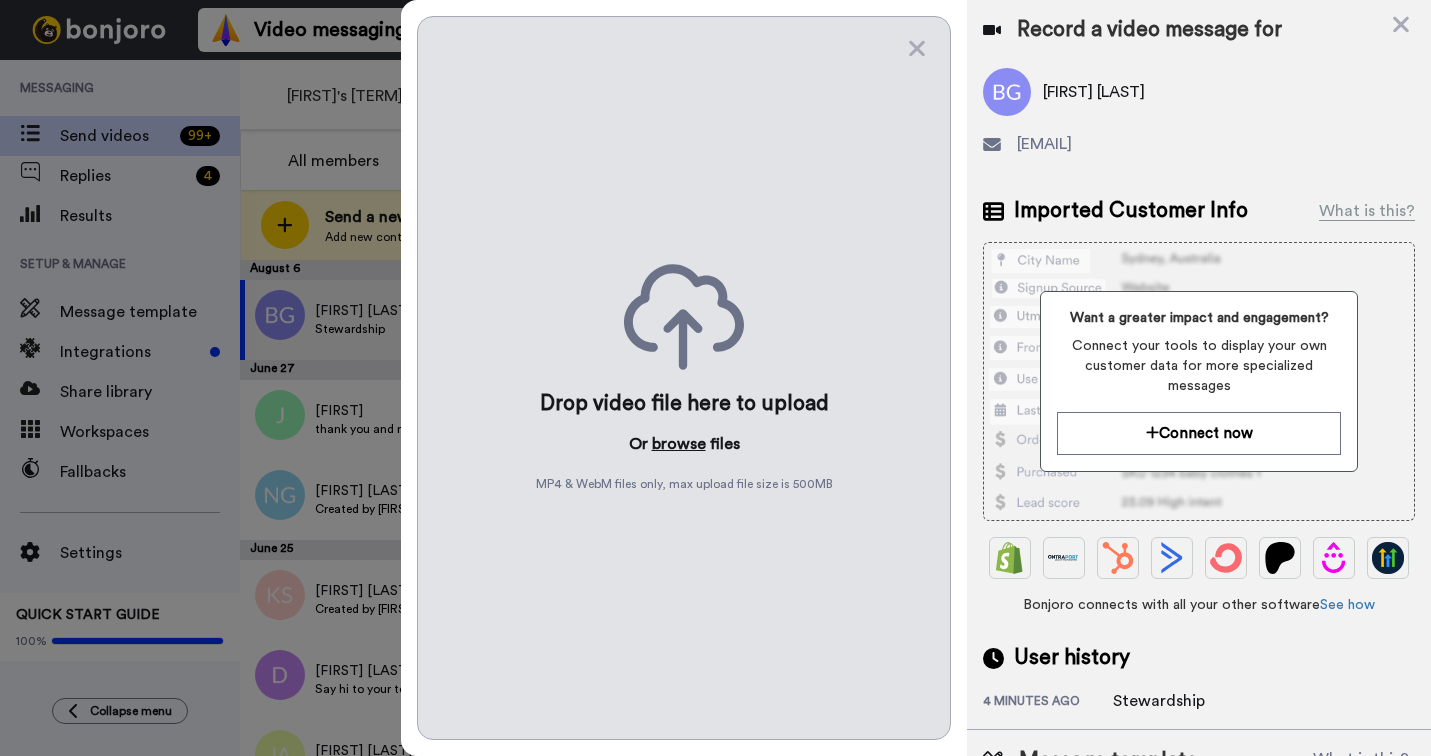 click on "browse" at bounding box center [679, 444] 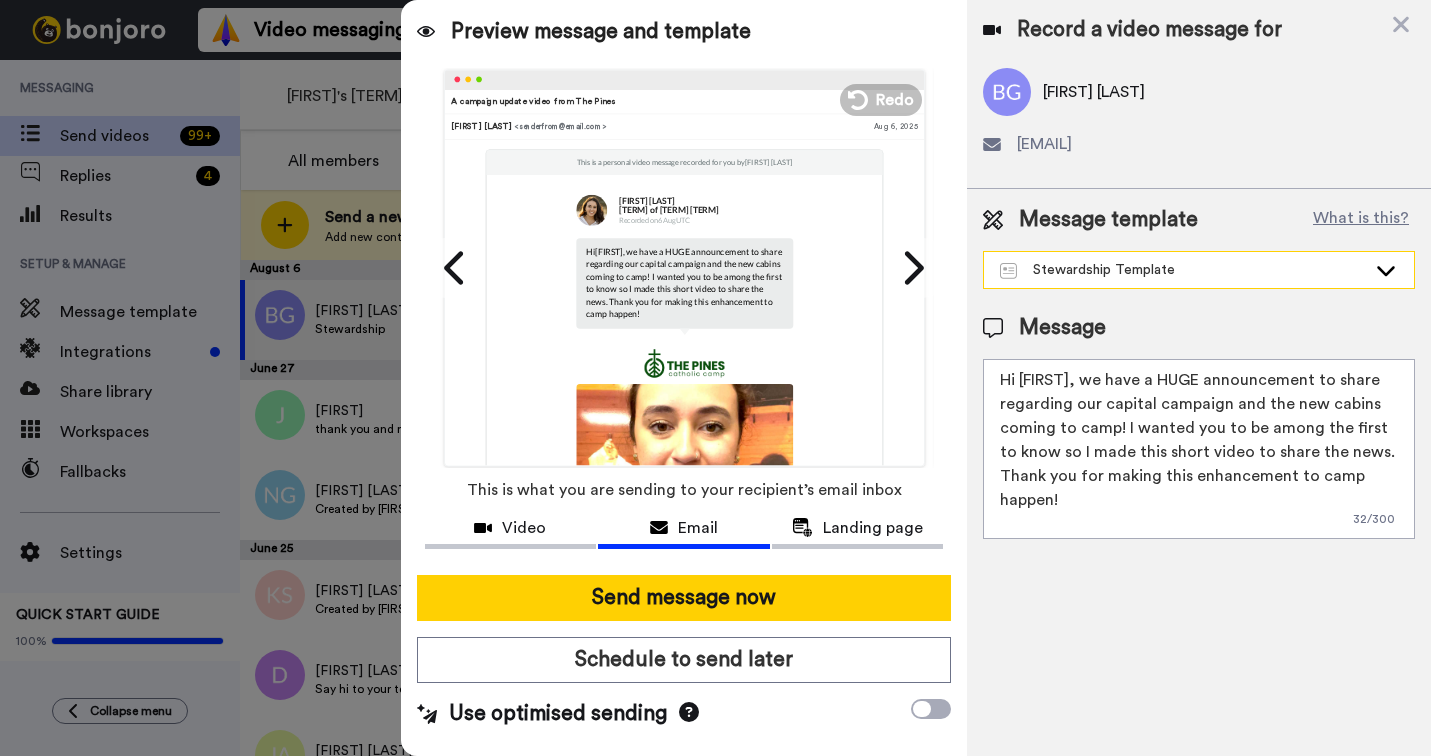 click on "Stewardship Template" at bounding box center (1183, 270) 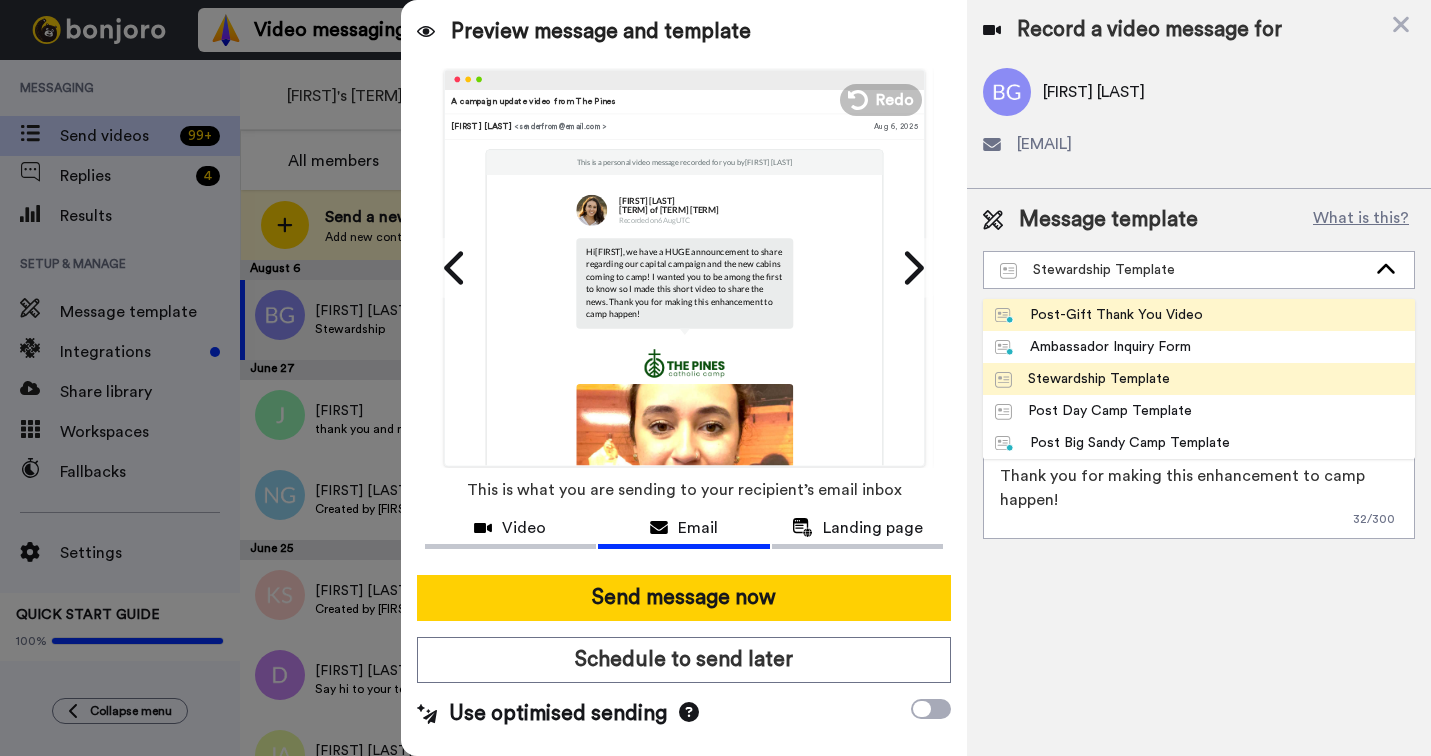 click on "Post-Gift Thank You Video" at bounding box center (1199, 315) 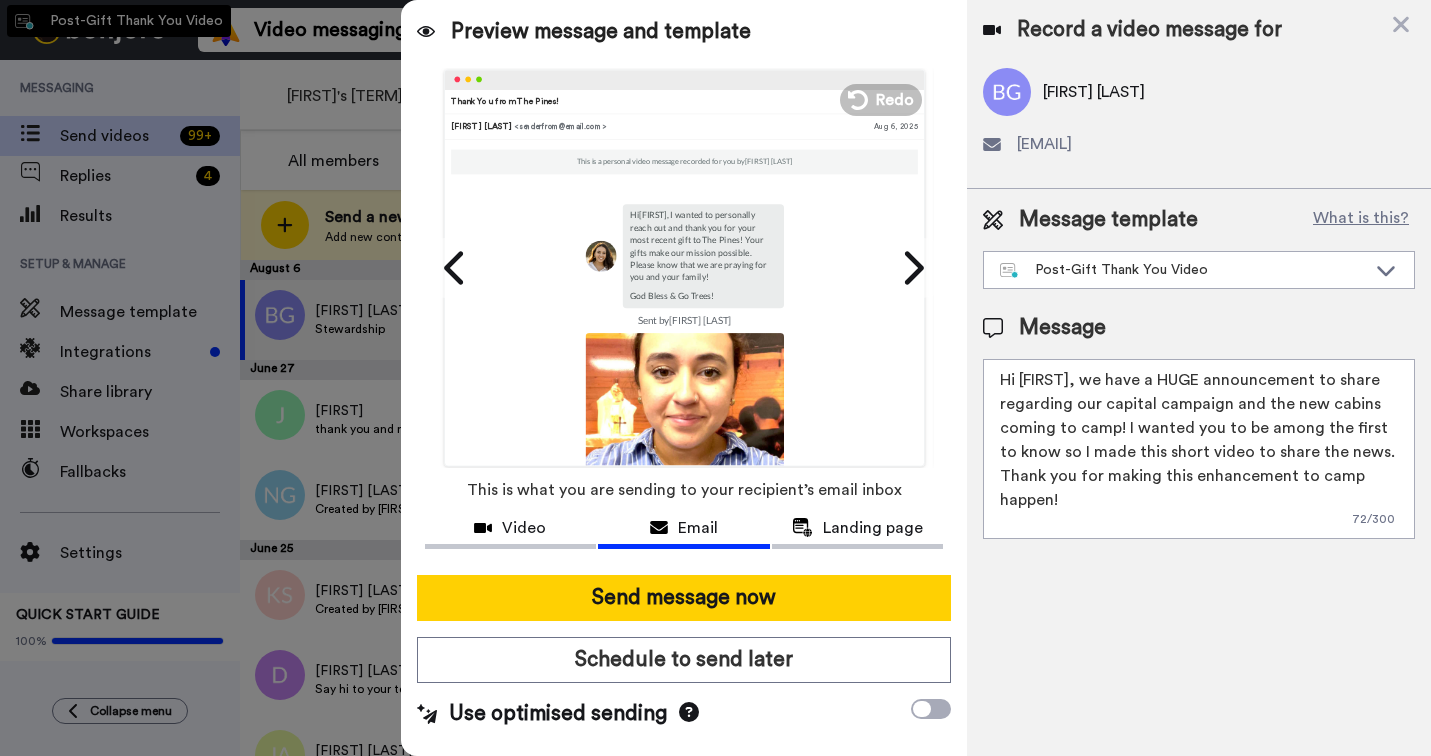 type on "Hi [FIRST] |there}, I wanted to personally reach out and thank you for your most recent gift to The Pines! Your gifts make our mission possible. Please know that we are praying for you and your family!
God Bless & Go Trees!" 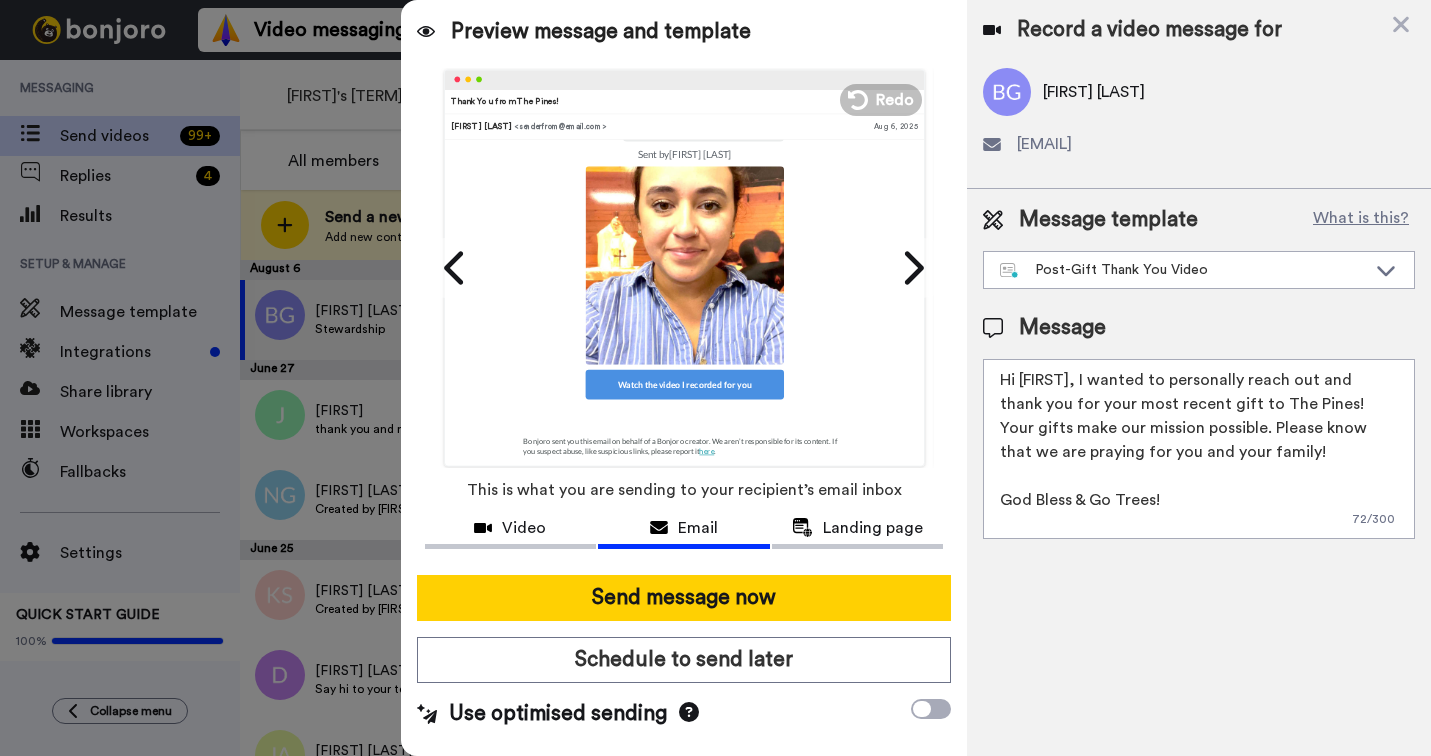 scroll, scrollTop: 271, scrollLeft: 0, axis: vertical 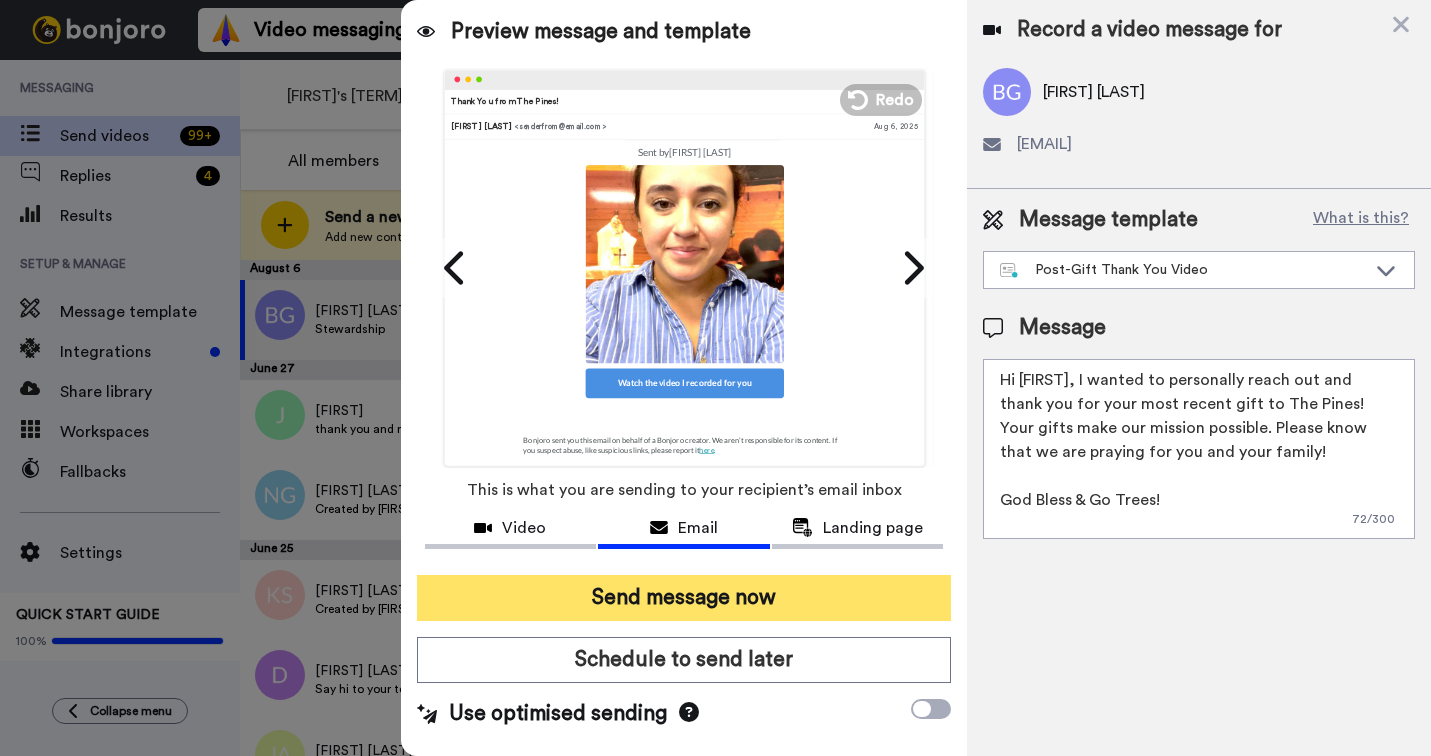 click on "Send message now" at bounding box center [684, 598] 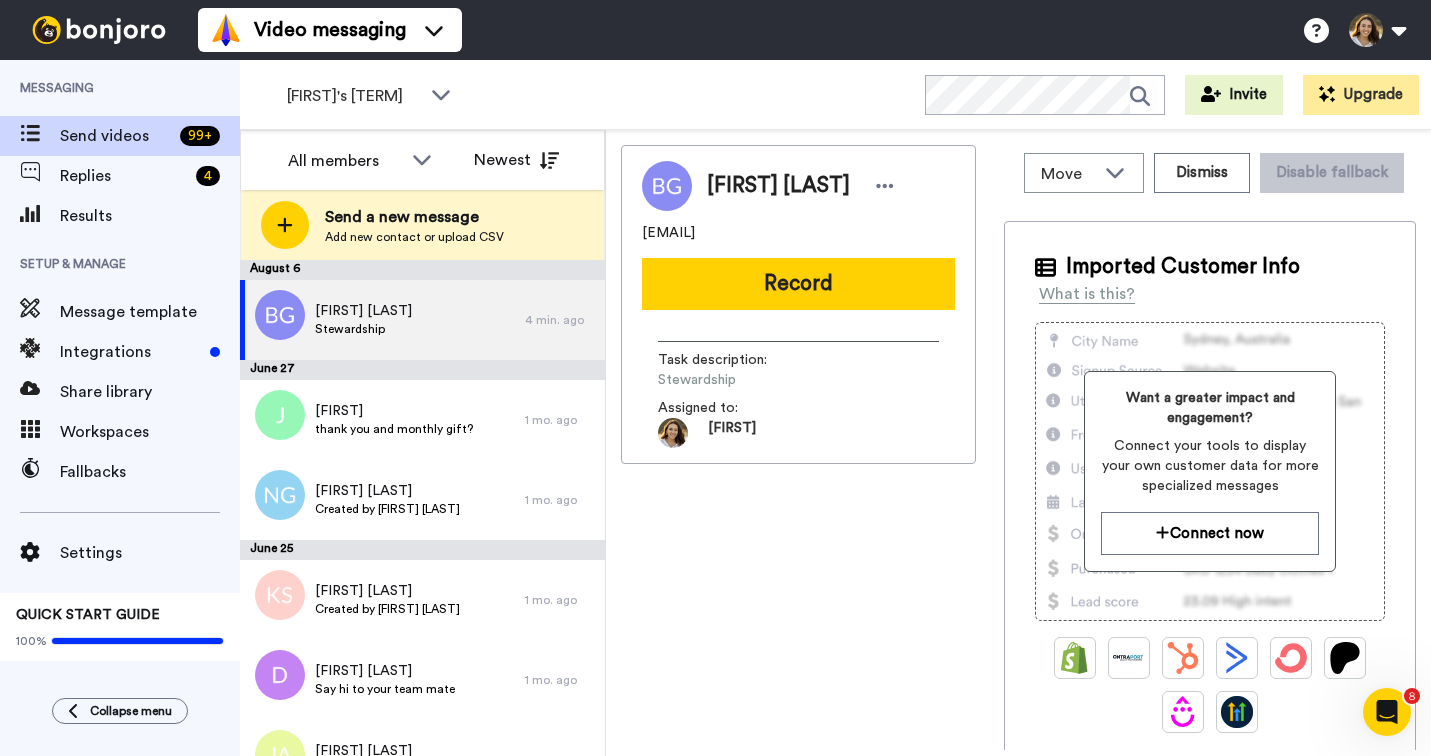 scroll, scrollTop: 0, scrollLeft: 0, axis: both 